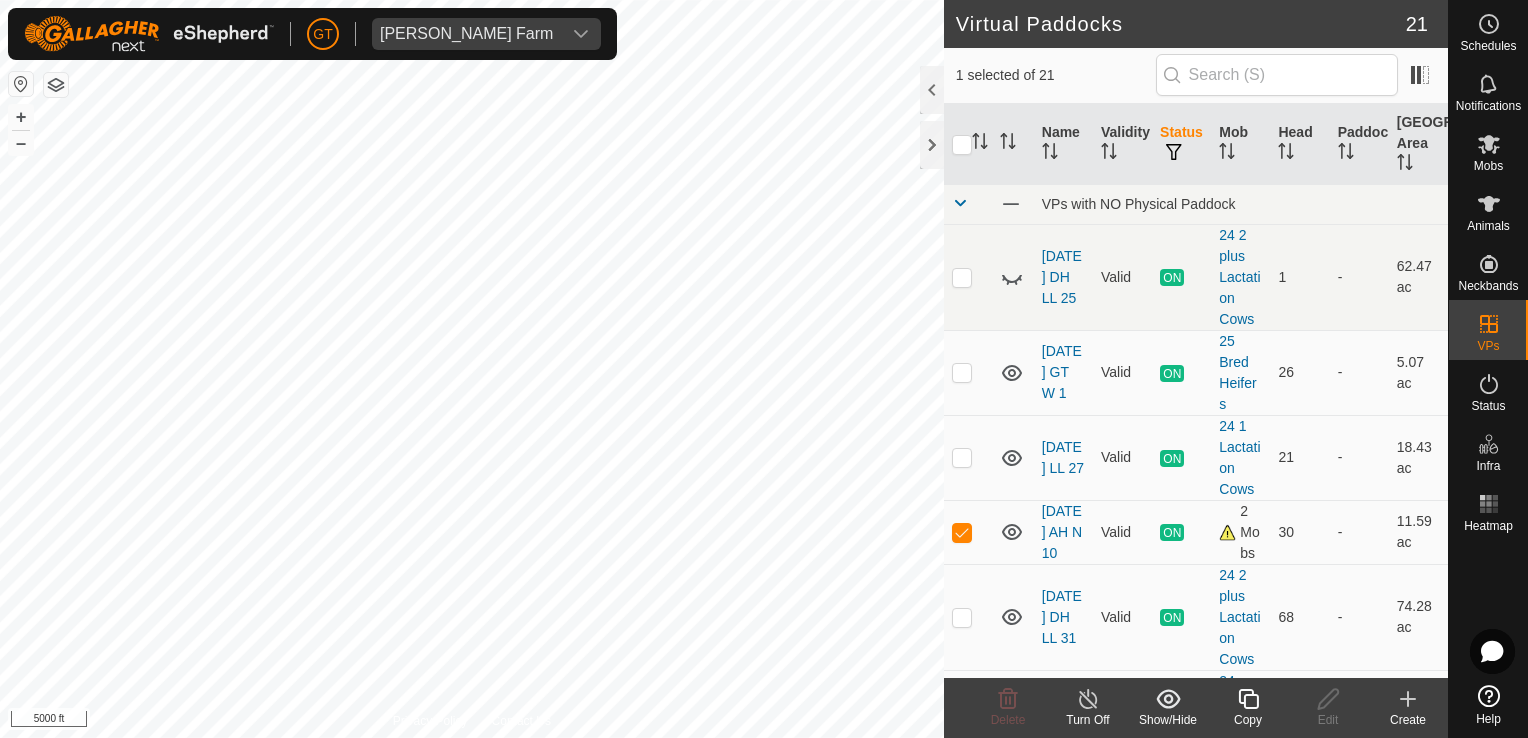 scroll, scrollTop: 0, scrollLeft: 0, axis: both 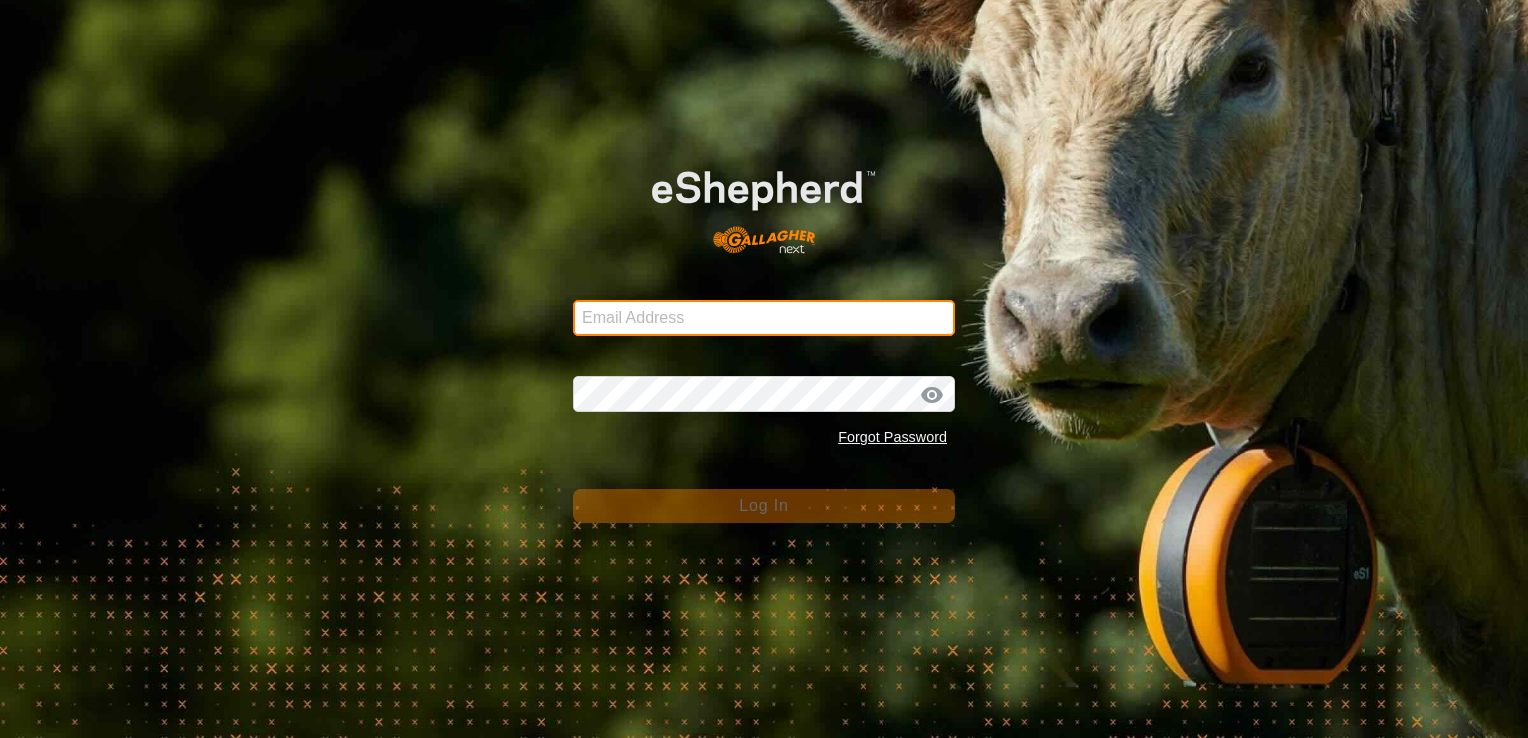 type on "[EMAIL_ADDRESS][DOMAIN_NAME]" 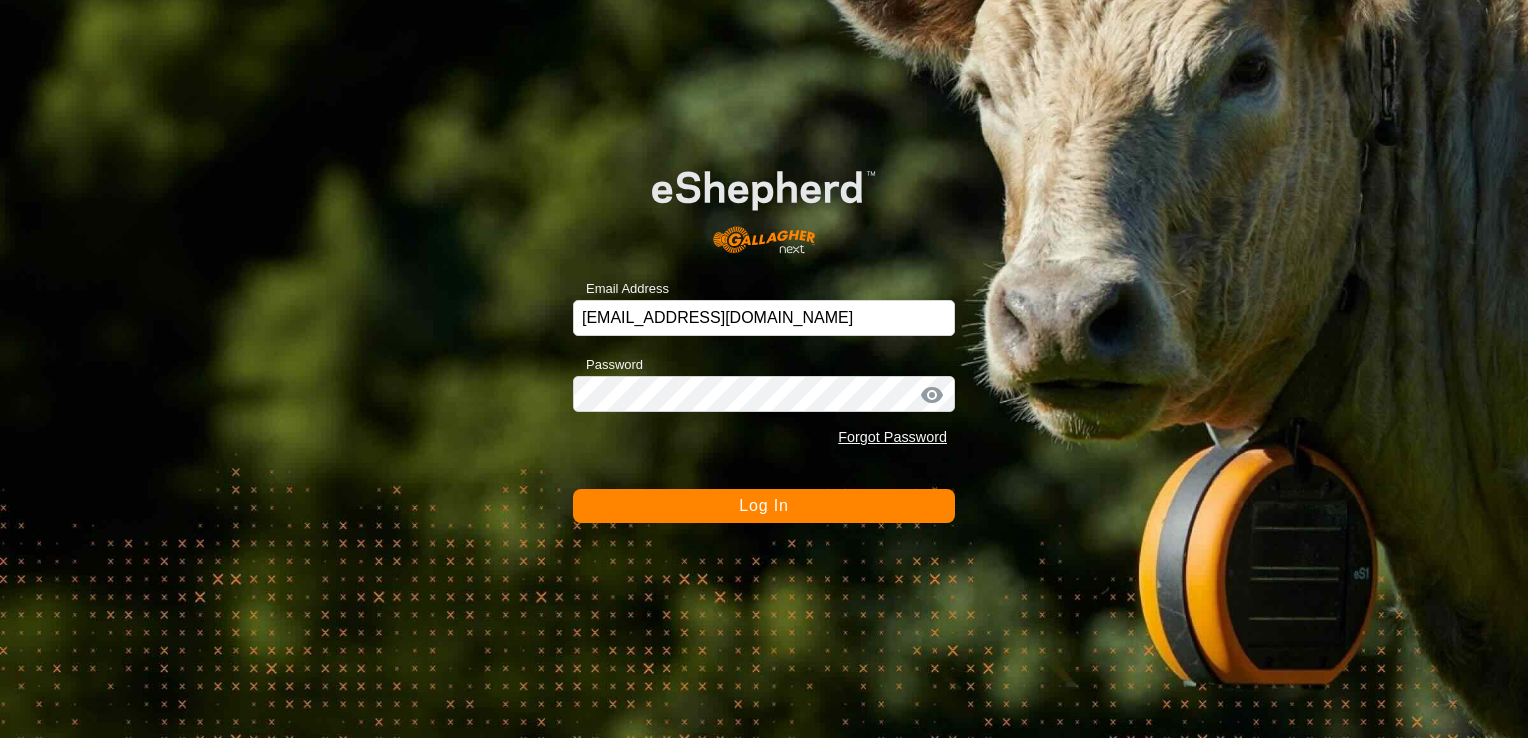 click on "Log In" 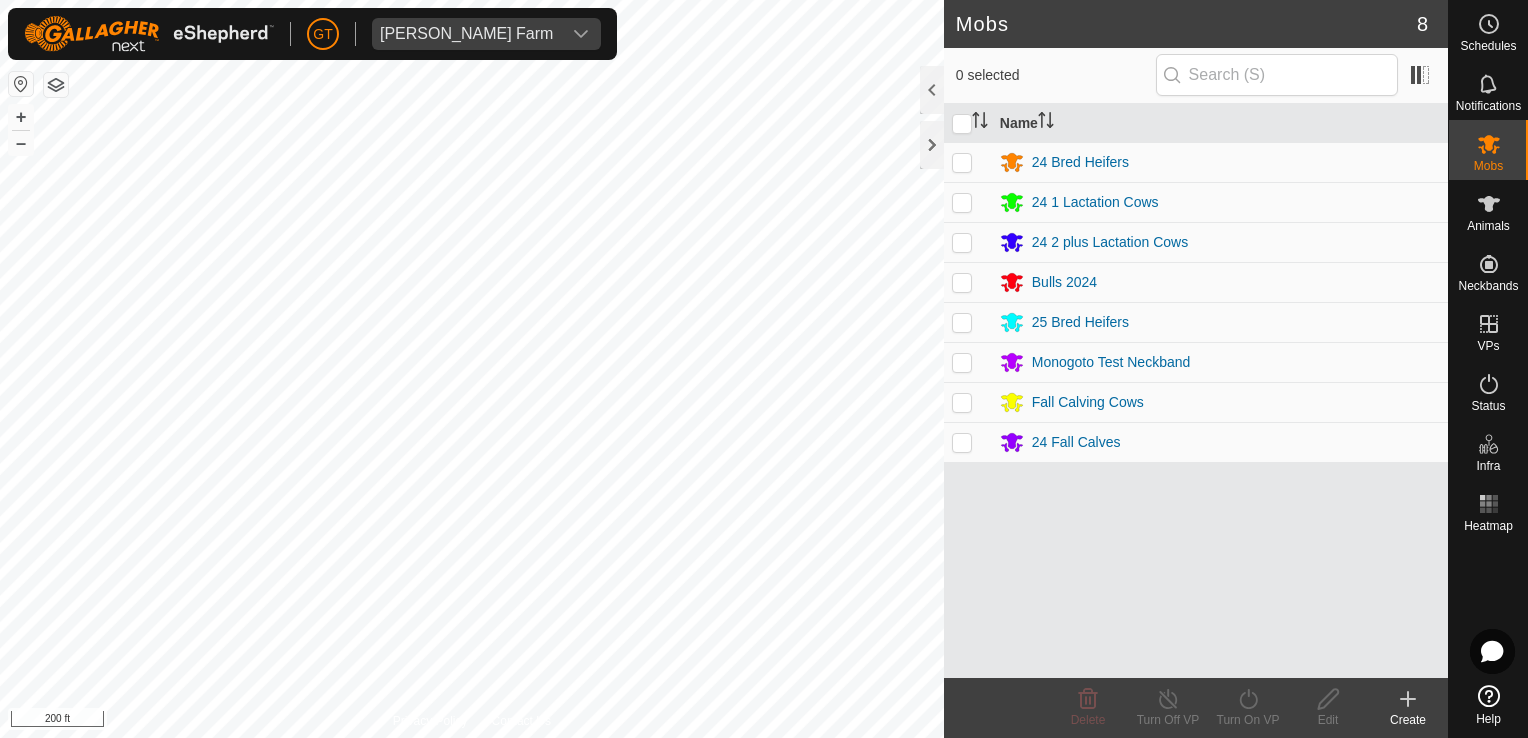 click on "[PERSON_NAME] Farm Schedules Notifications Mobs Animals Neckbands VPs Status Infra Heatmap Help Mobs 8  0 selected   Name  24 Bred Heifers 24 1 Lactation Cows 24 2 plus Lactation Cows Bulls 2024 25 Bred Heifers Monogoto Test Neckband Fall Calving Cows 24 Fall Calves Delete  Turn Off VP   Turn On VP   Edit   Create  Privacy Policy Contact Us + – ⇧ i 200 ft" at bounding box center (764, 369) 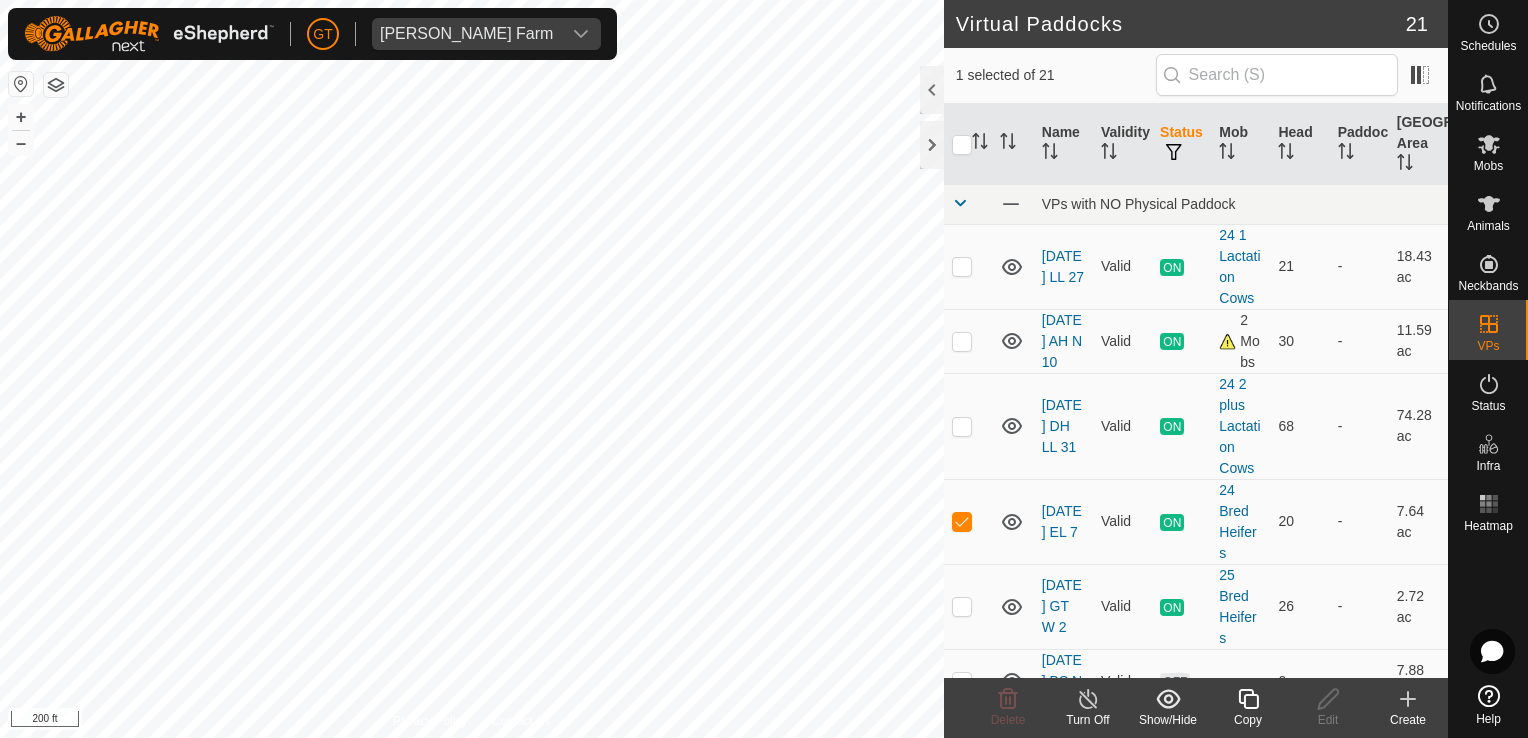 click 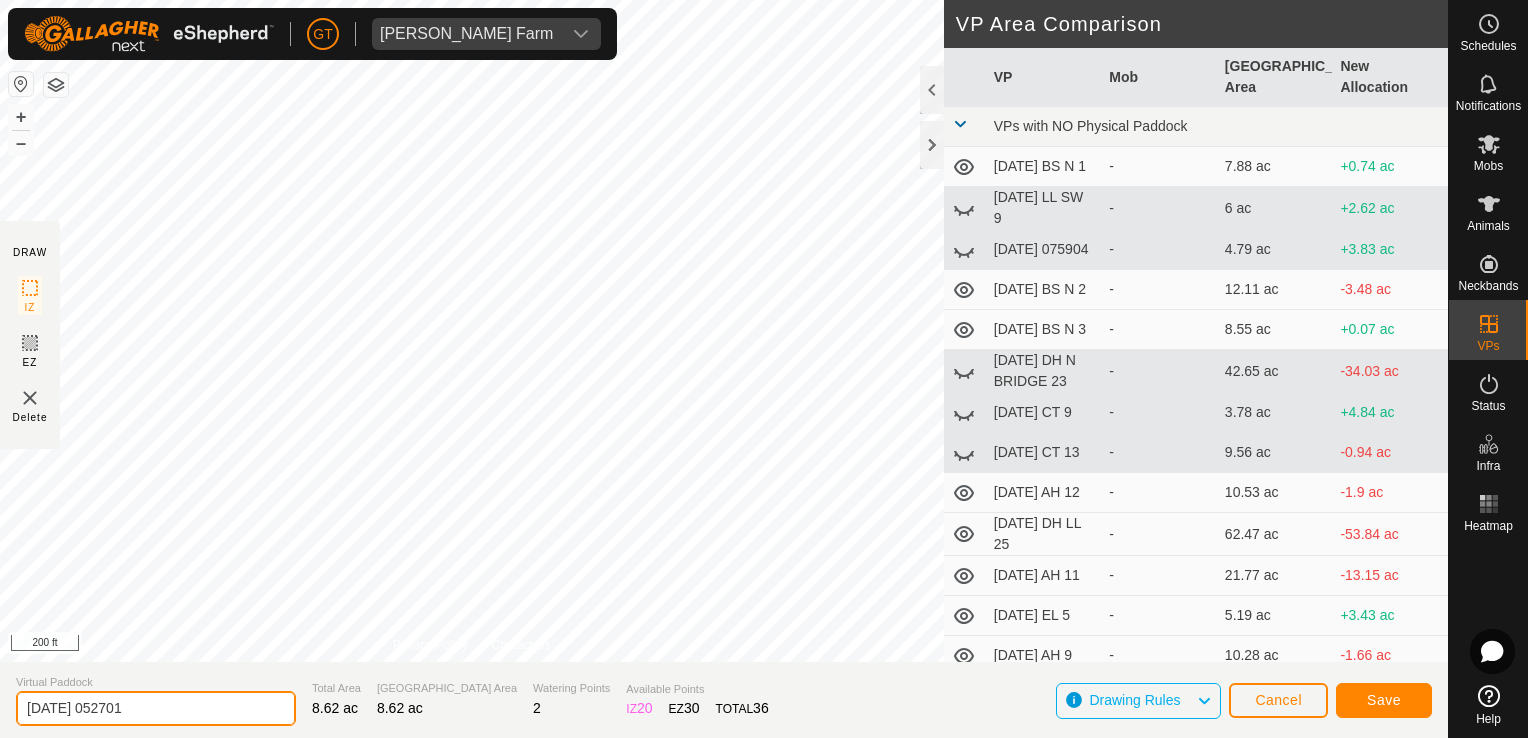 click on "[DATE] 052701" 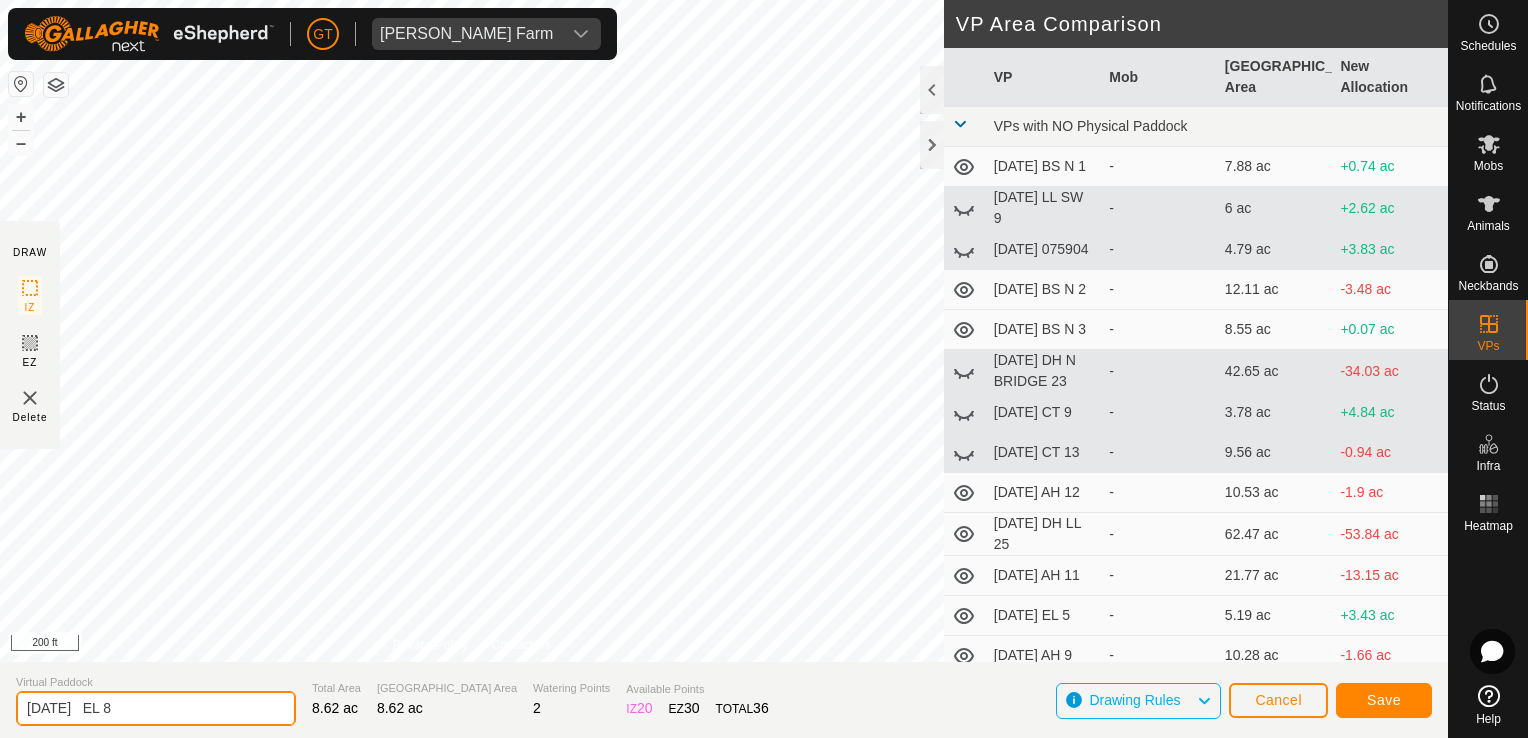 type on "[DATE]   EL 8" 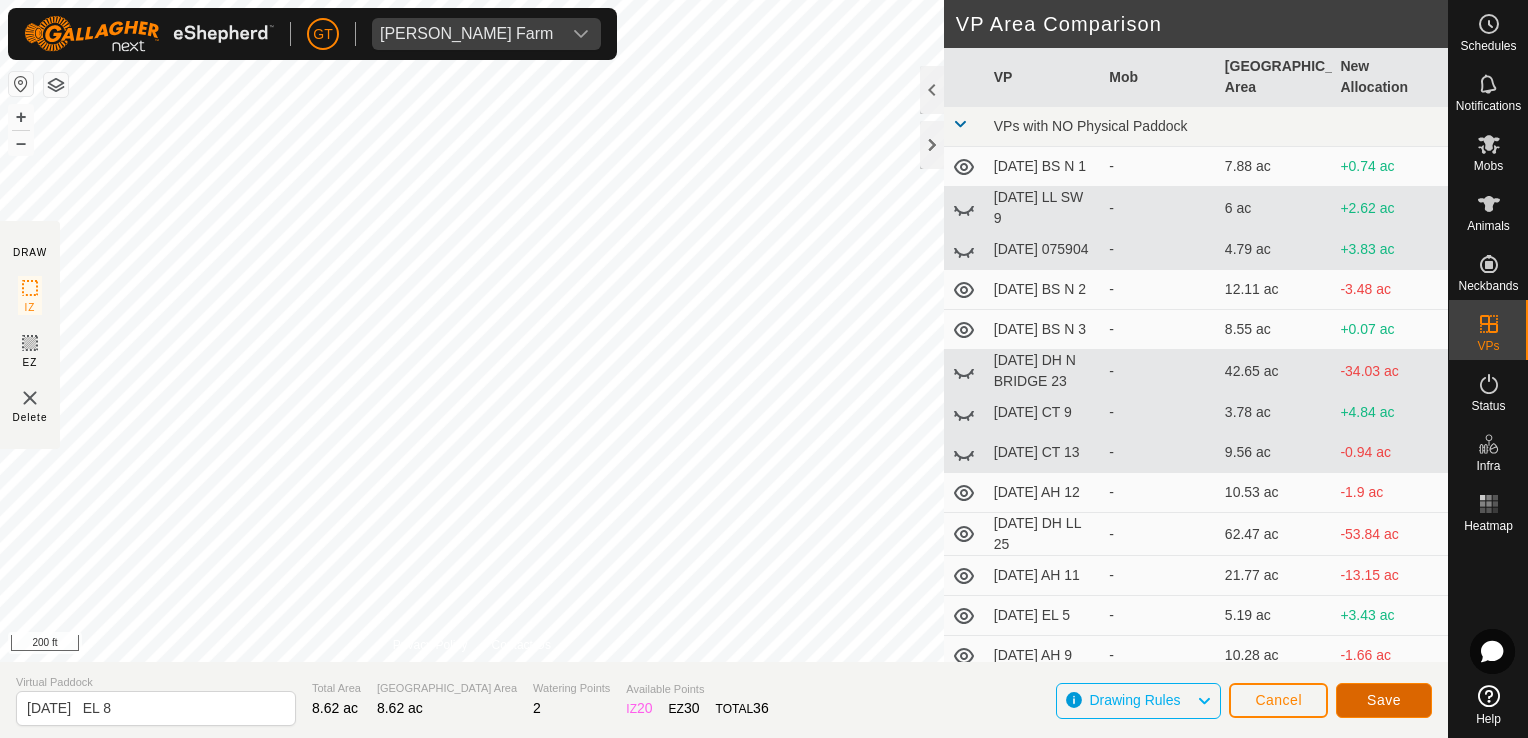 click on "Save" 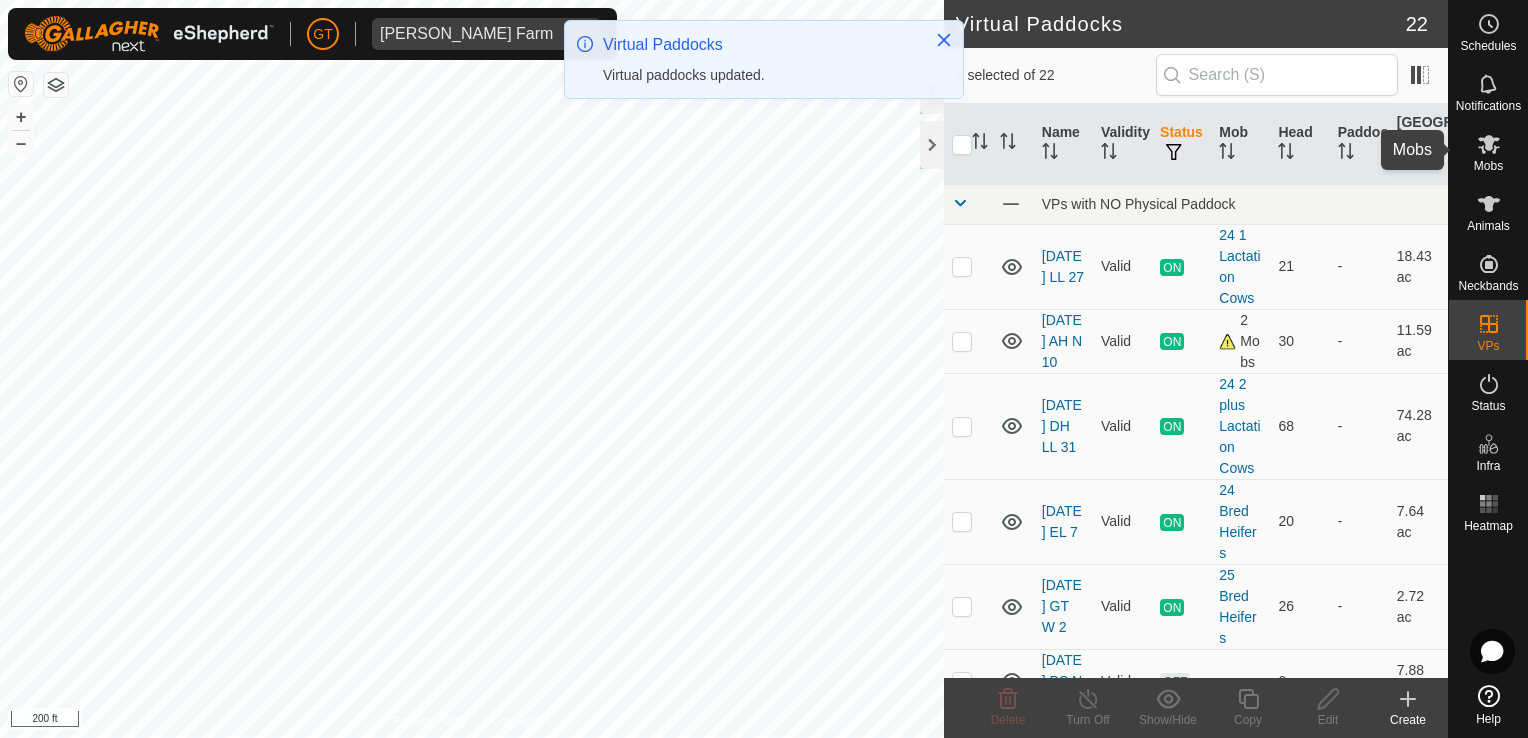 click 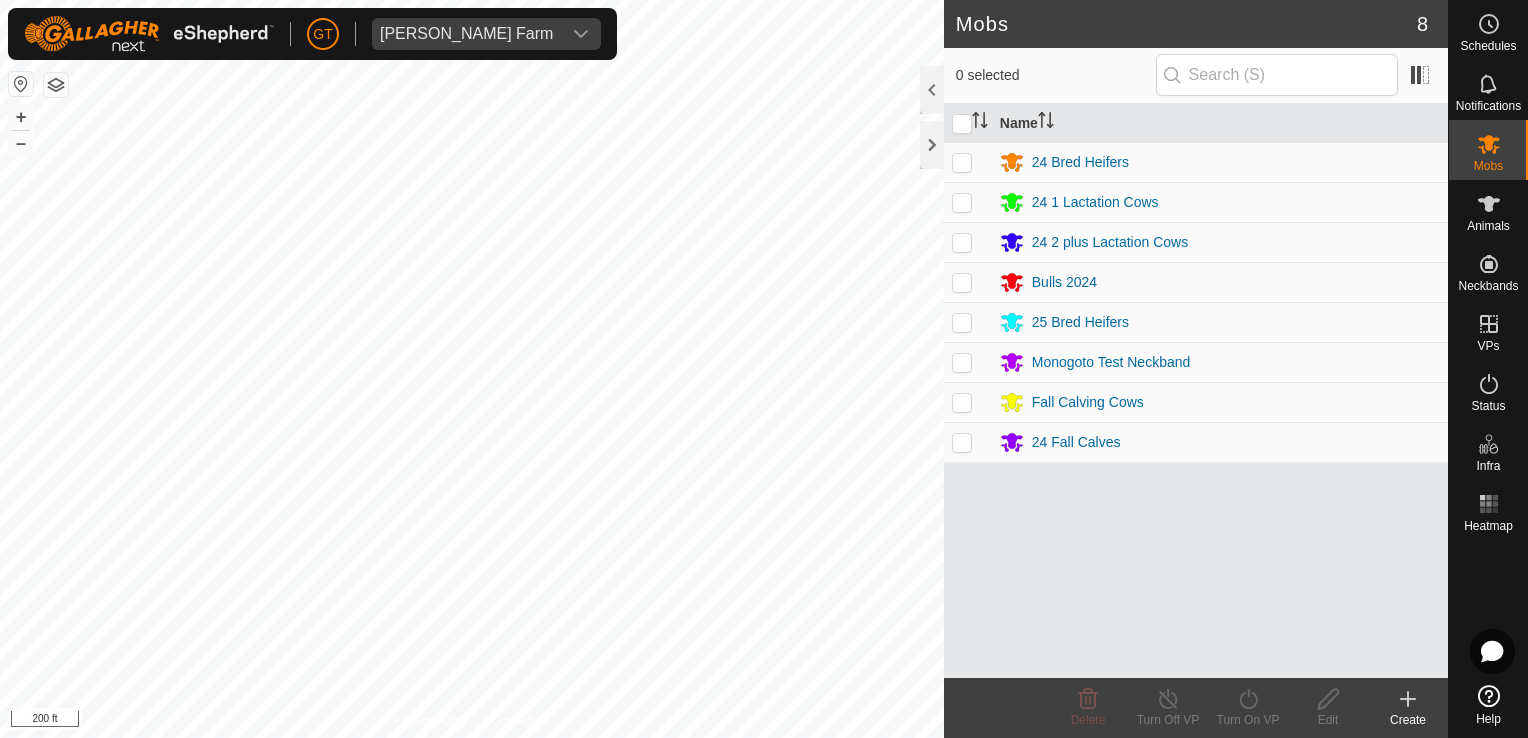 click at bounding box center [962, 162] 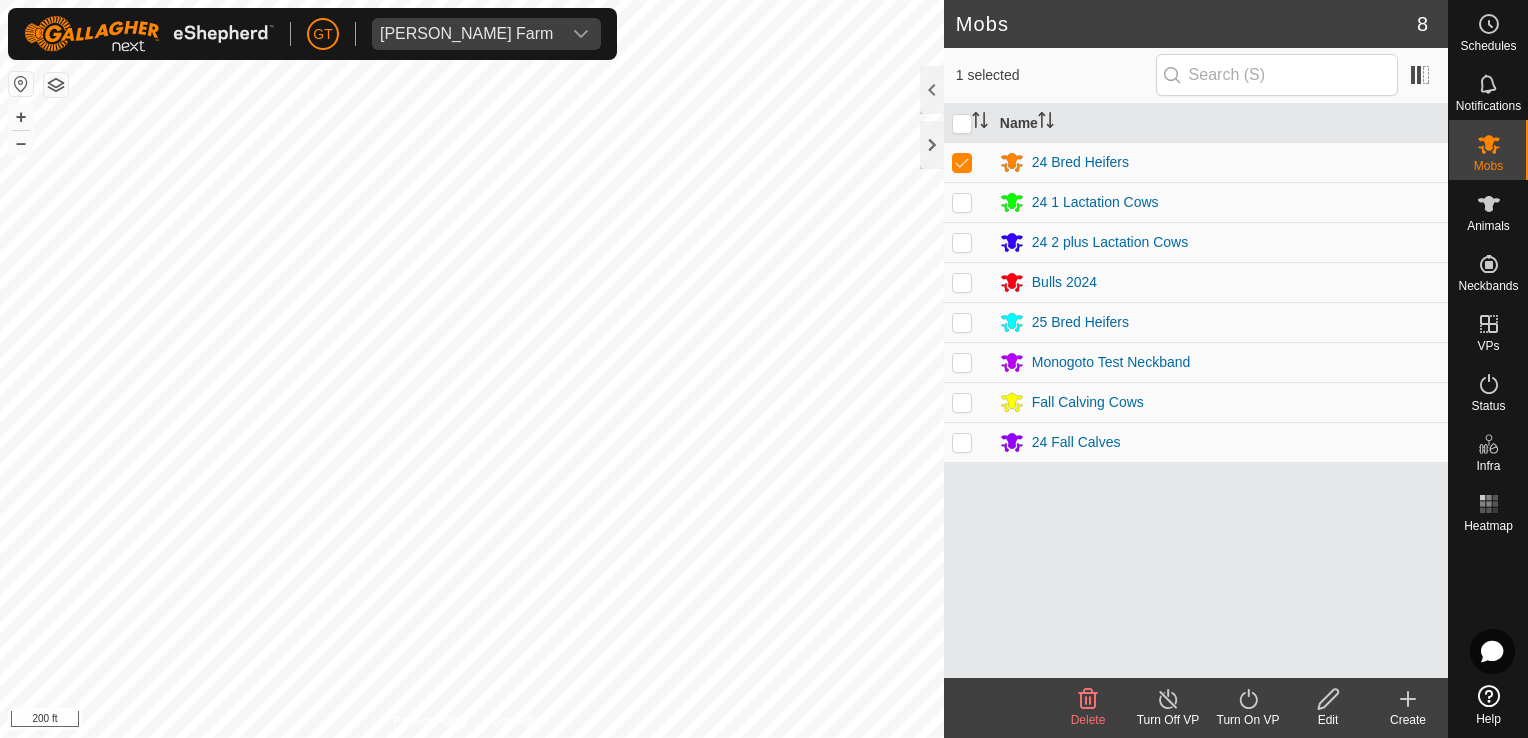 click 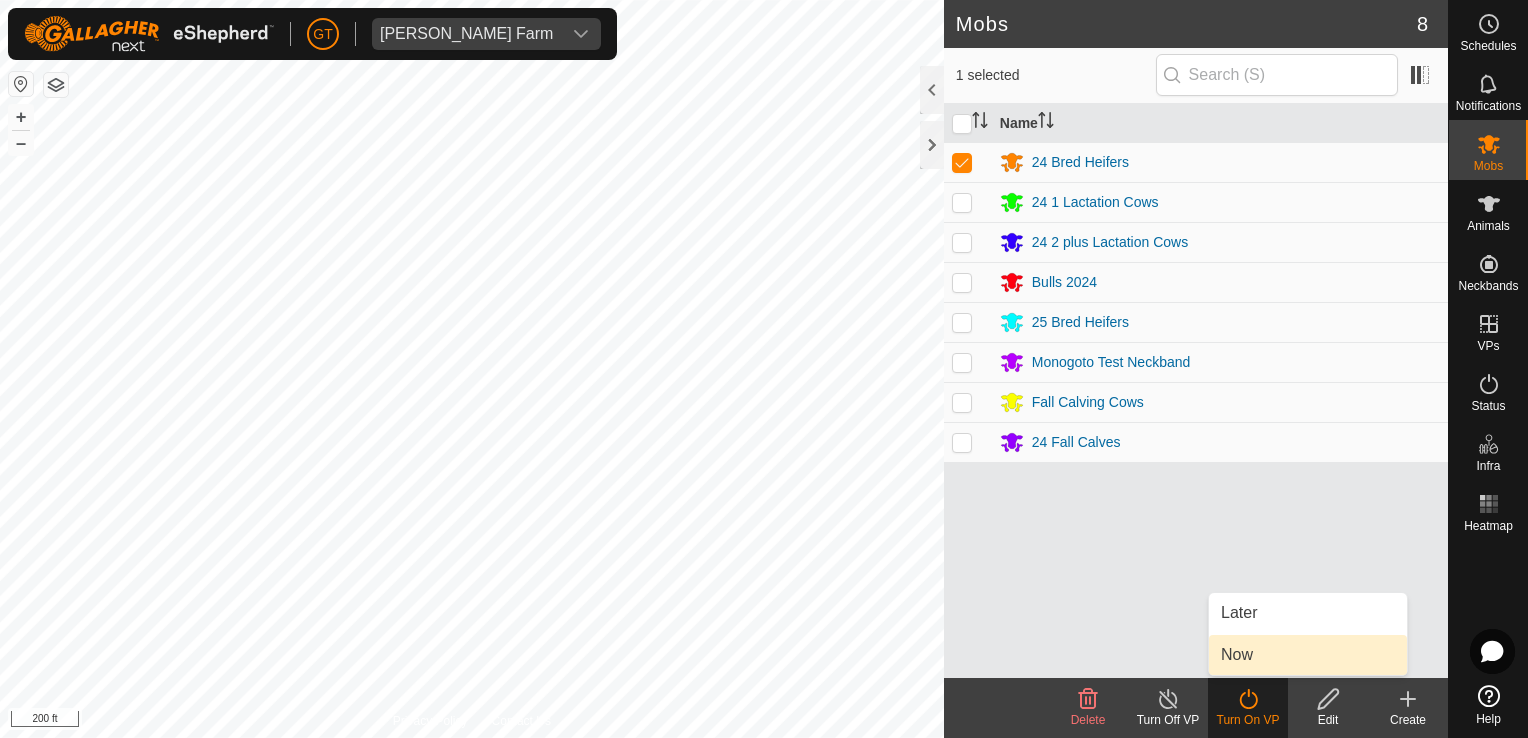 click on "Now" at bounding box center [1308, 655] 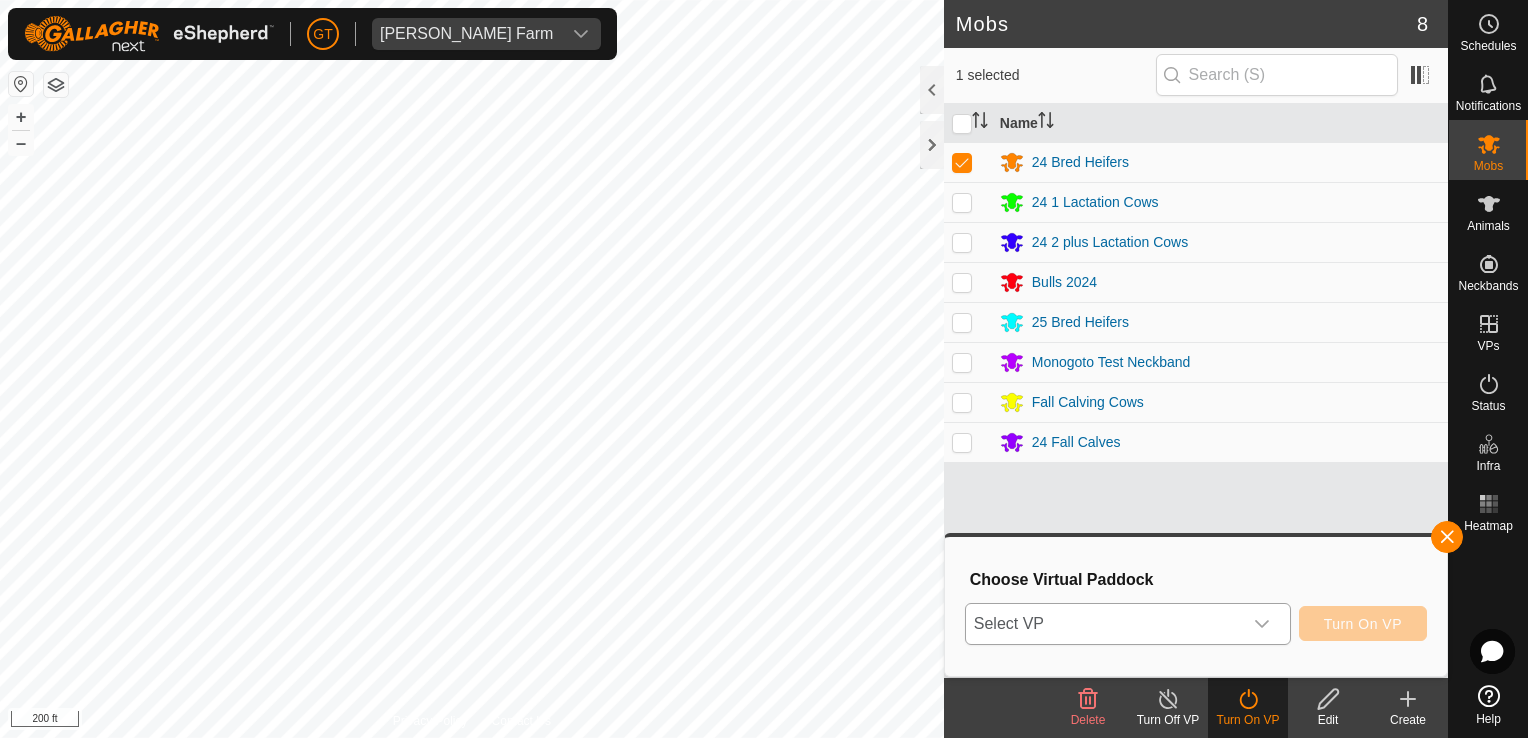 click 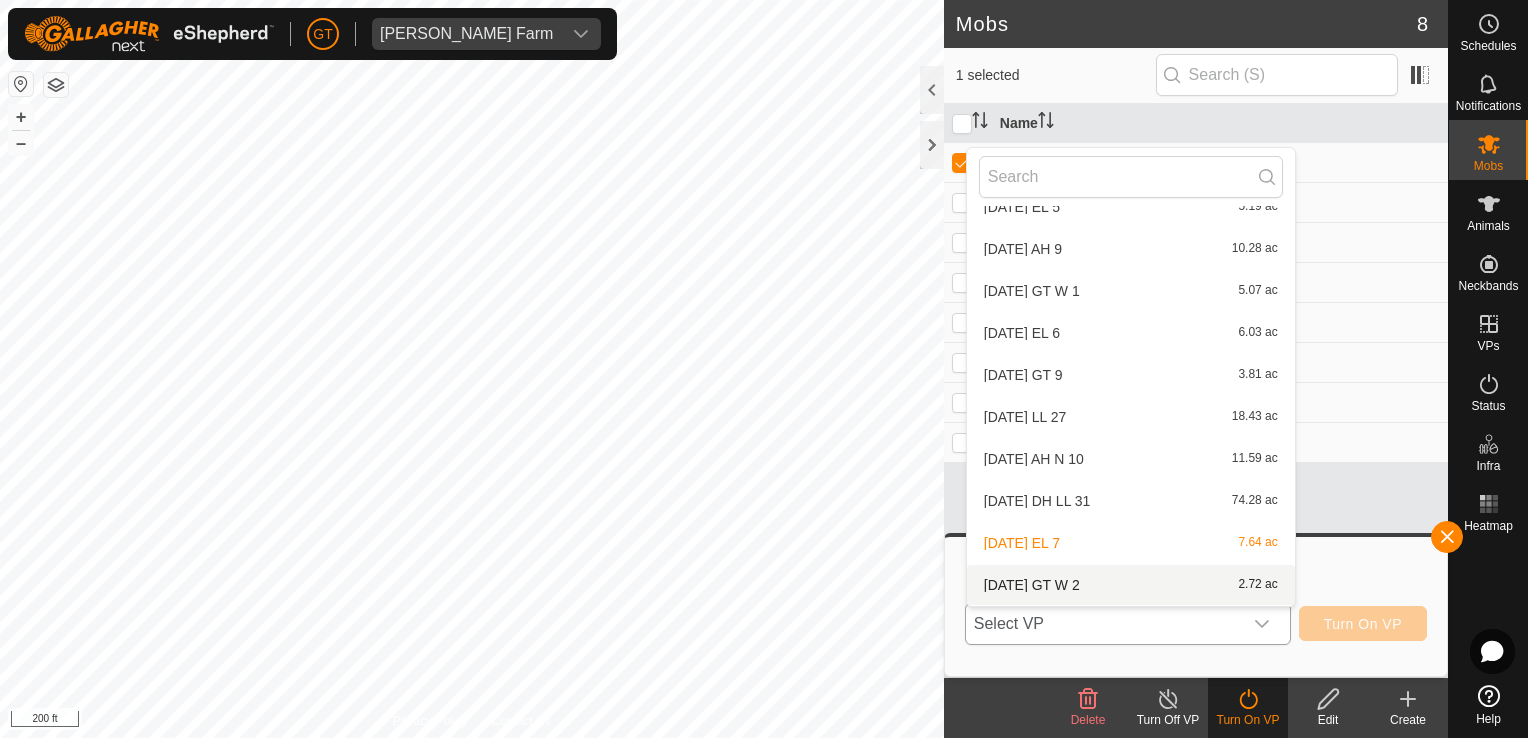 scroll, scrollTop: 568, scrollLeft: 0, axis: vertical 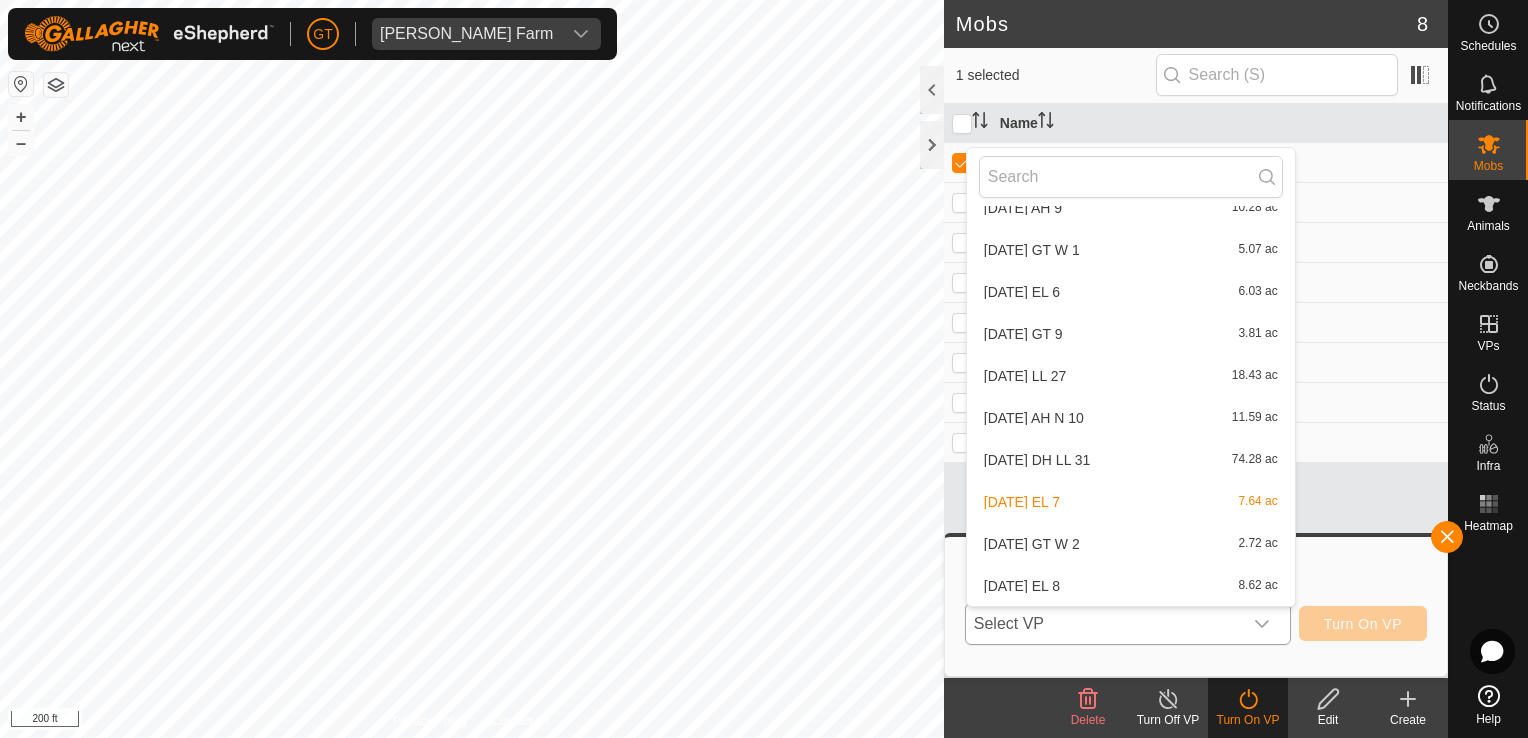click on "[DATE]   EL 8  8.62 ac" at bounding box center (1131, 586) 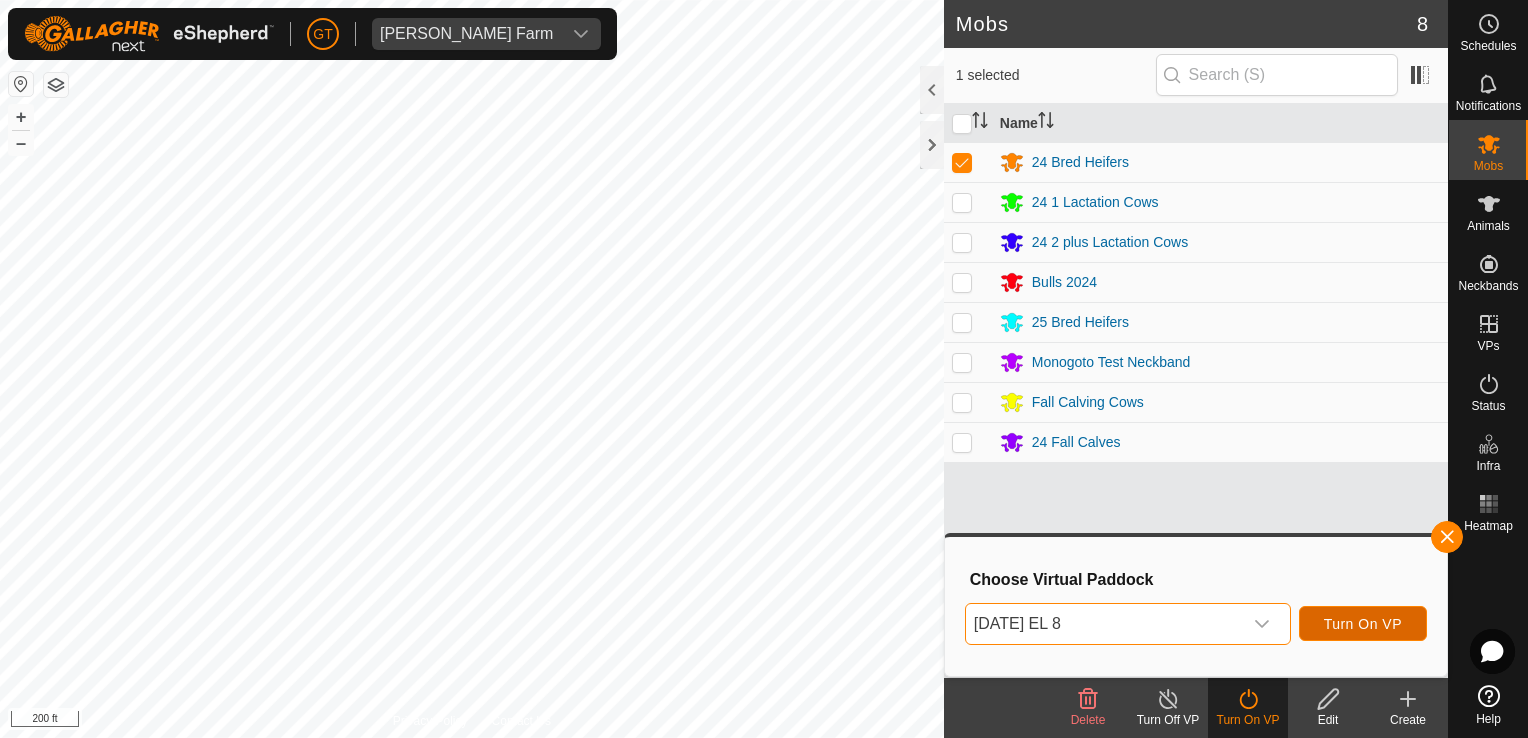 click on "Turn On VP" at bounding box center [1363, 624] 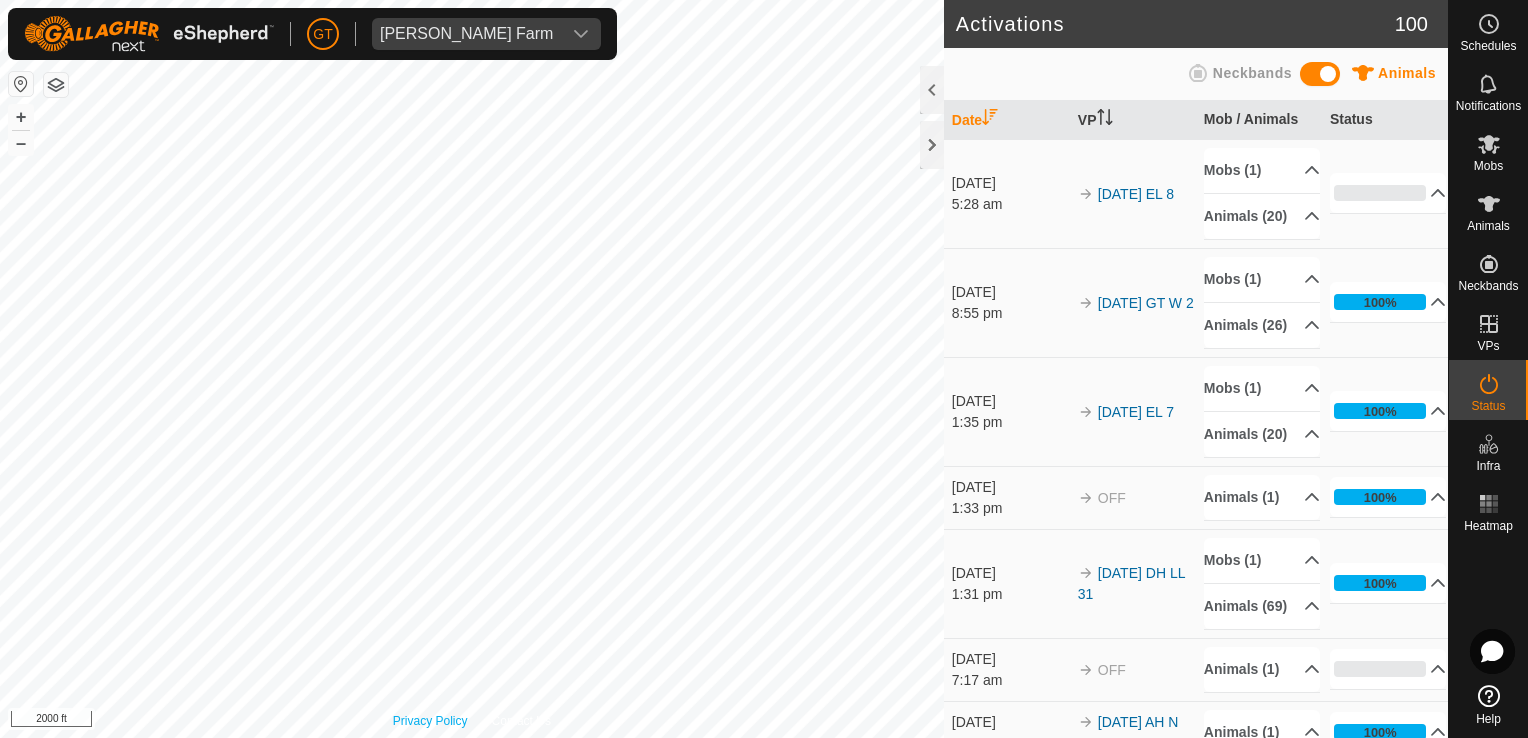 click on "Privacy Policy Contact Us + – ⇧ i 2000 ft" at bounding box center [472, 369] 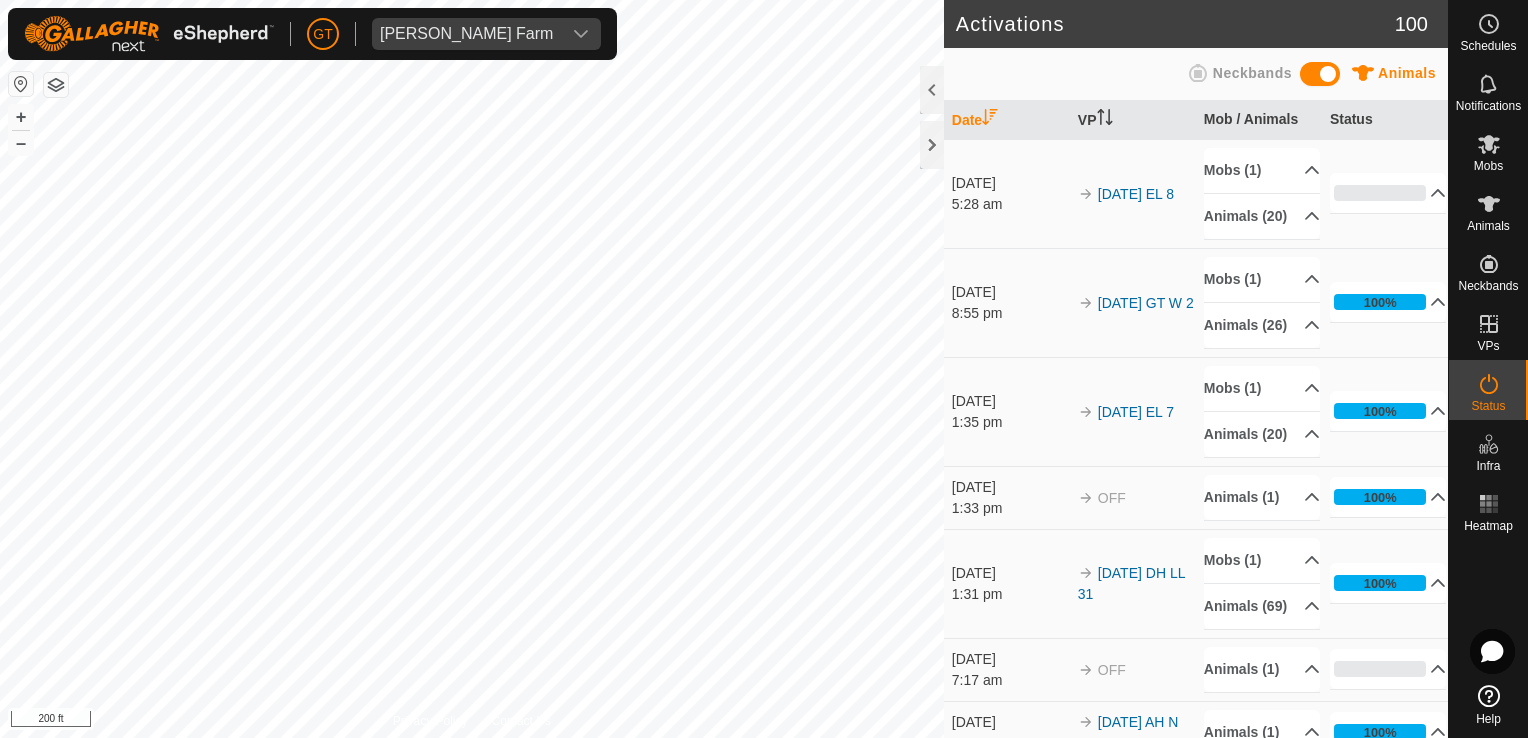 click on "[PERSON_NAME] Farm Schedules Notifications Mobs Animals Neckbands VPs Status Infra Heatmap Help Activations 100 Animals Neckbands   Date   VP   Mob / Animals   Status  [DATE] 5:28 am 2025-07-15   EL 8 Mobs (1)  24 Bred Heifers  Animals [PHONE_NUMBER]5   706   707   704   712   714   711   708   702   715   717   716   705   709   700   703  0% In Progress Pending  20  Sent   0  Completed Confirmed   0  Overridden  0  Cancelled   0  [DATE] 8:55 pm 2025-07-14  GT W 2 Mobs (1)  25 Bred Heifers  Animals [PHONE_NUMBER]627   24652   24445   24618   24578   631Open   24693   24467   24616   24592   24564   24625   24513   14   24576   24600   24577   24619   24442   24547   24650   642STEER   24675  100% In Progress Pending  0  Sent   0  Completed Confirmed   26  Overridden  0  Cancelled   0  [DATE] 1:35 pm 2025-07-14  EL 7 Mobs (1)  24 Bred Heifers  Animals [PHONE_NUMBER]5   706   707   704   712   714   711   708   702   715   717  100%" at bounding box center (764, 369) 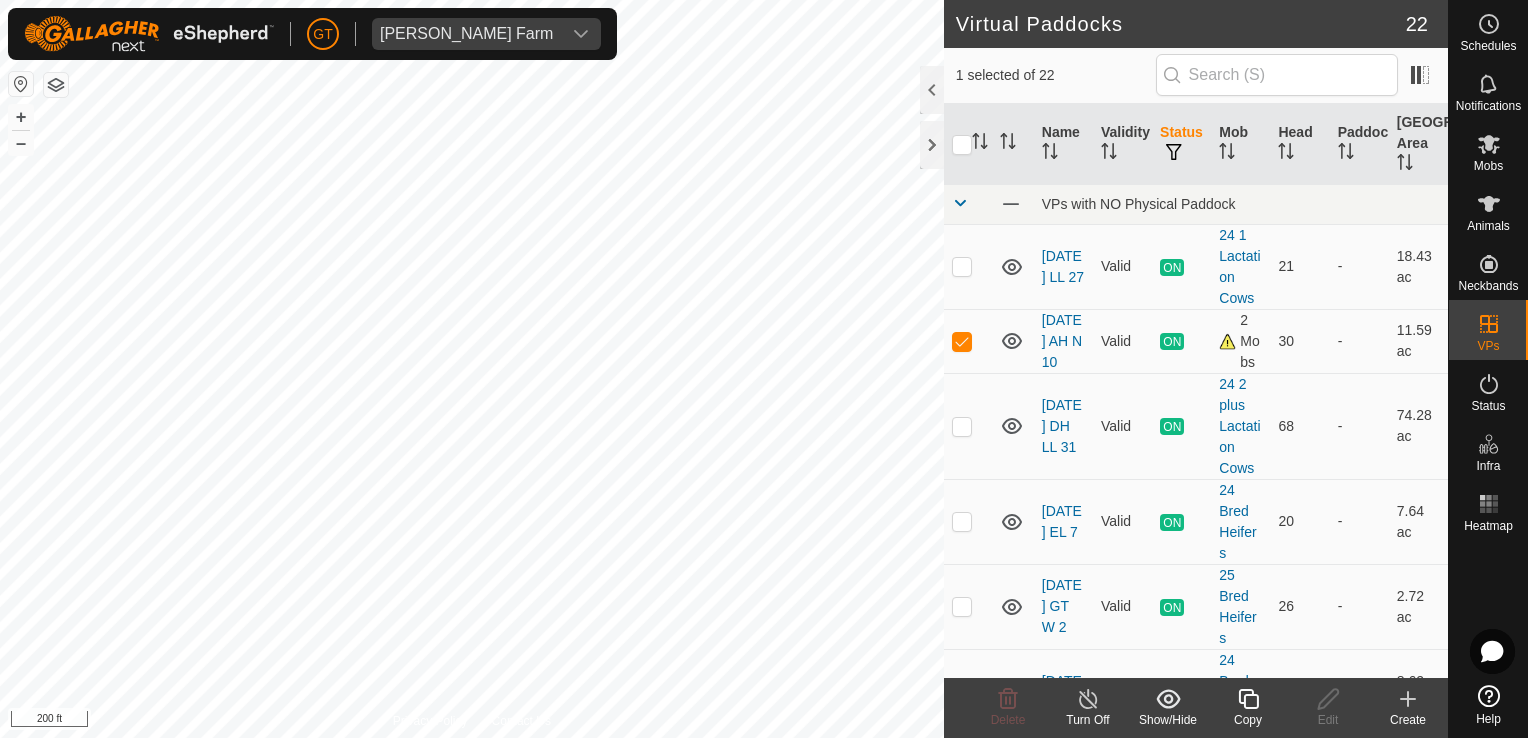 checkbox on "false" 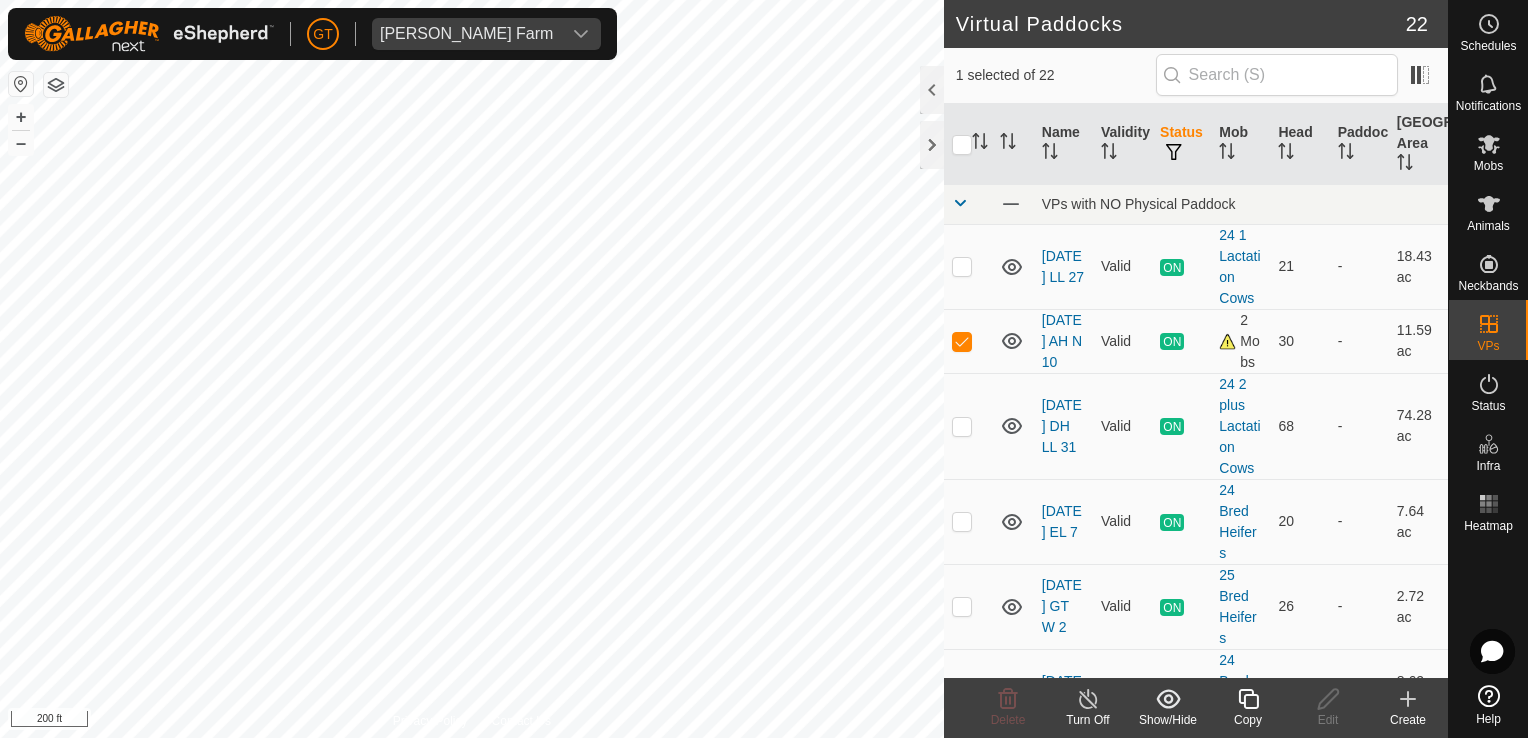 checkbox on "true" 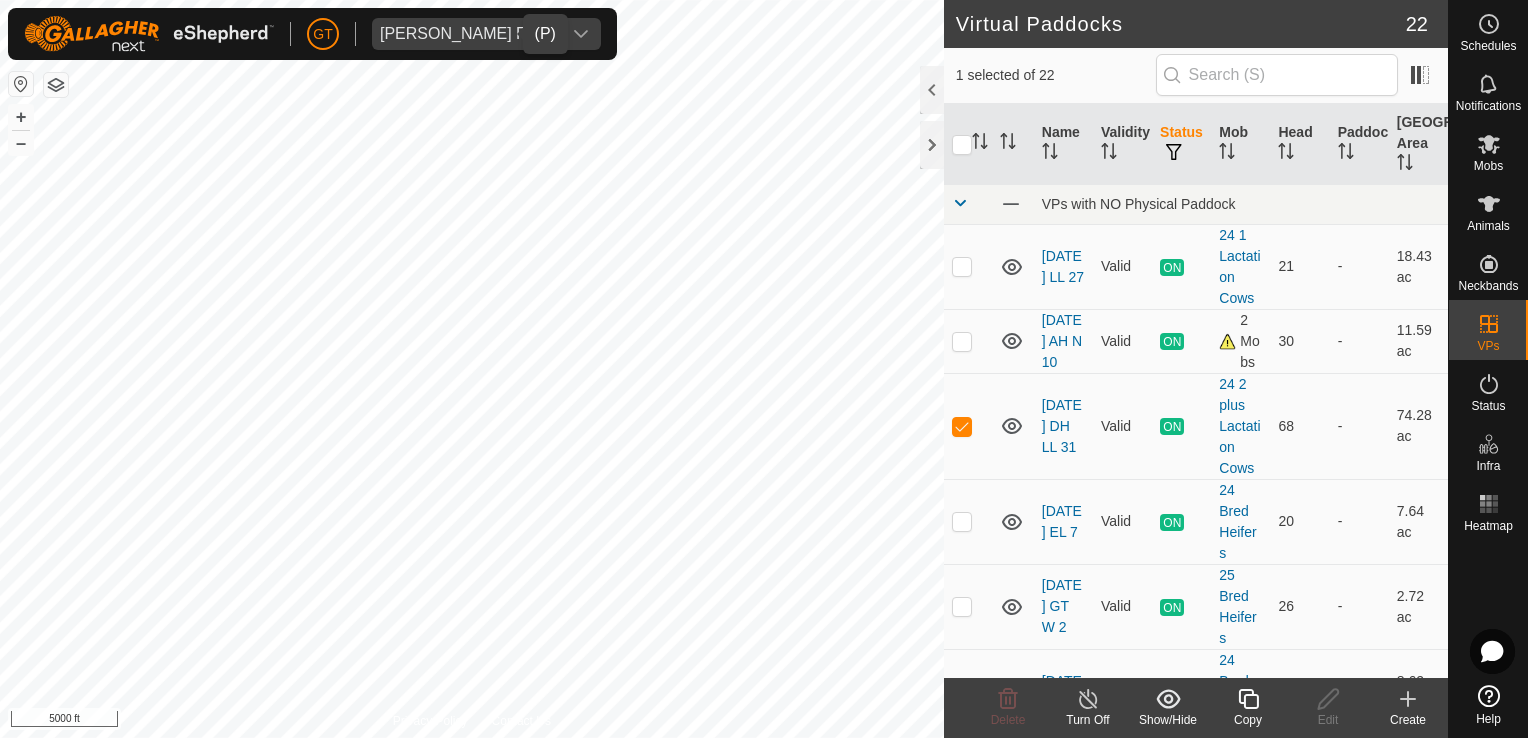 click 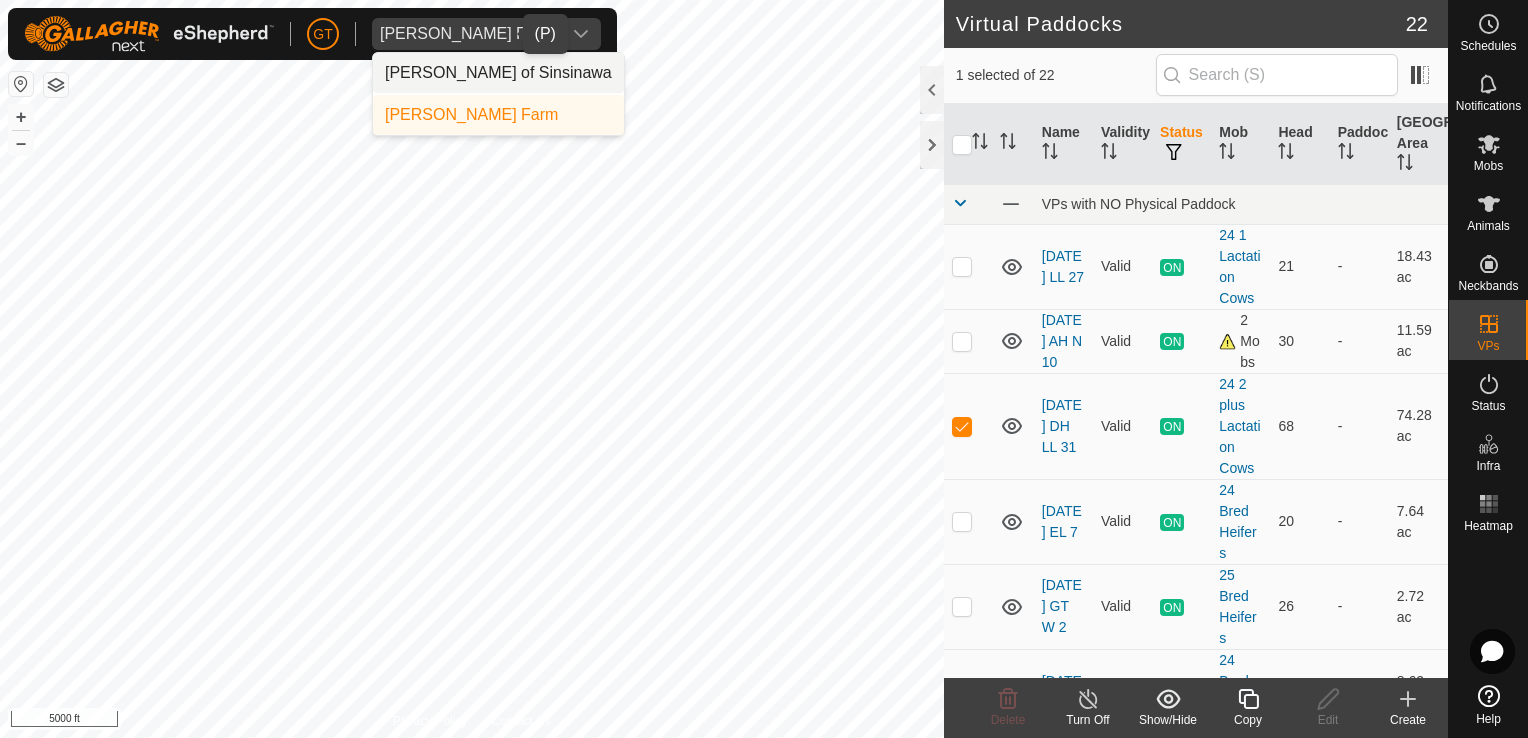 click on "[PERSON_NAME] of Sinsinawa" at bounding box center (498, 73) 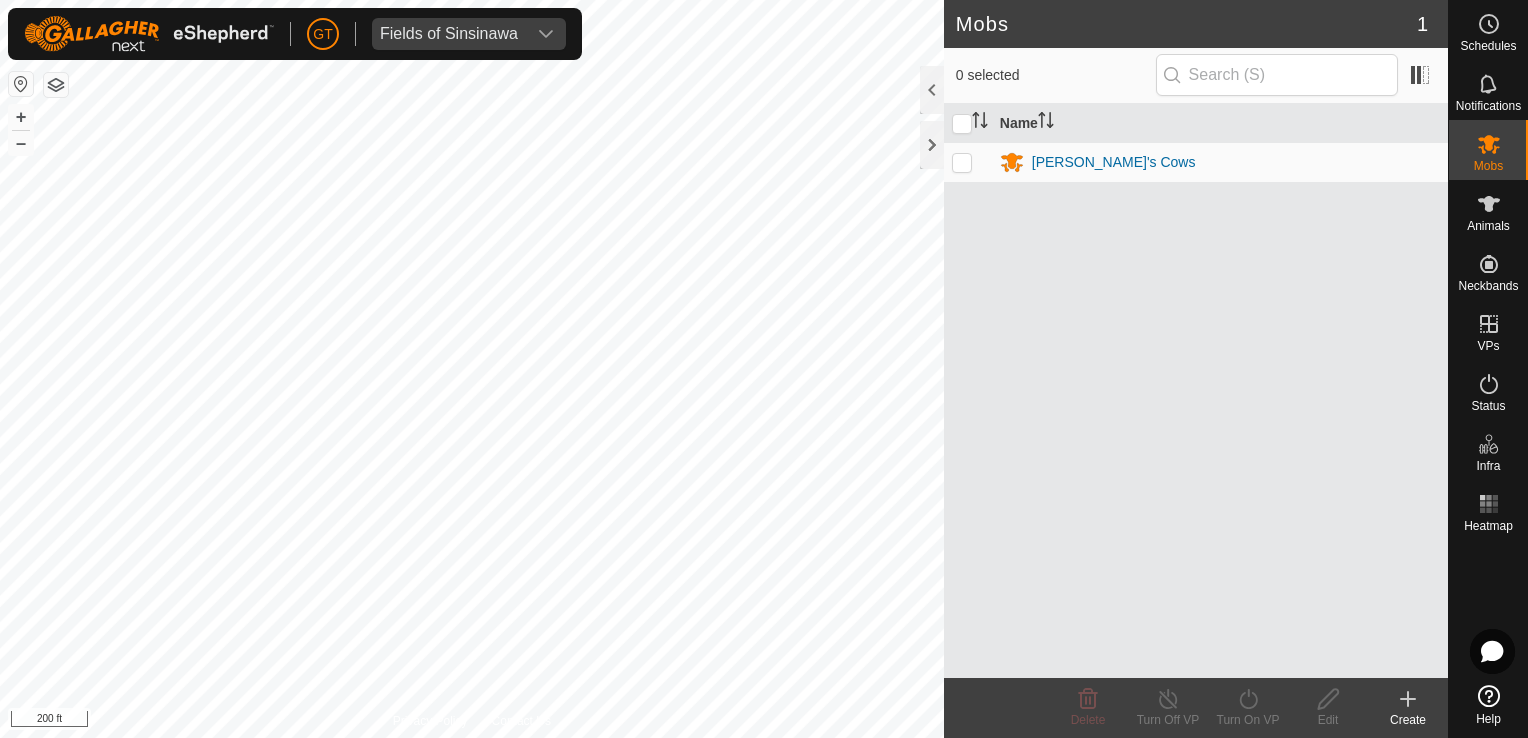 click on "GT Fields of Sinsinawa Schedules Notifications Mobs Animals Neckbands VPs Status Infra Heatmap Help Mobs 1  0 selected   Name  [PERSON_NAME]'s Cows Delete  Turn Off VP   Turn On VP   Edit   Create  Privacy Policy Contact Us
2456075389
-
+ – ⇧ i 200 ft" 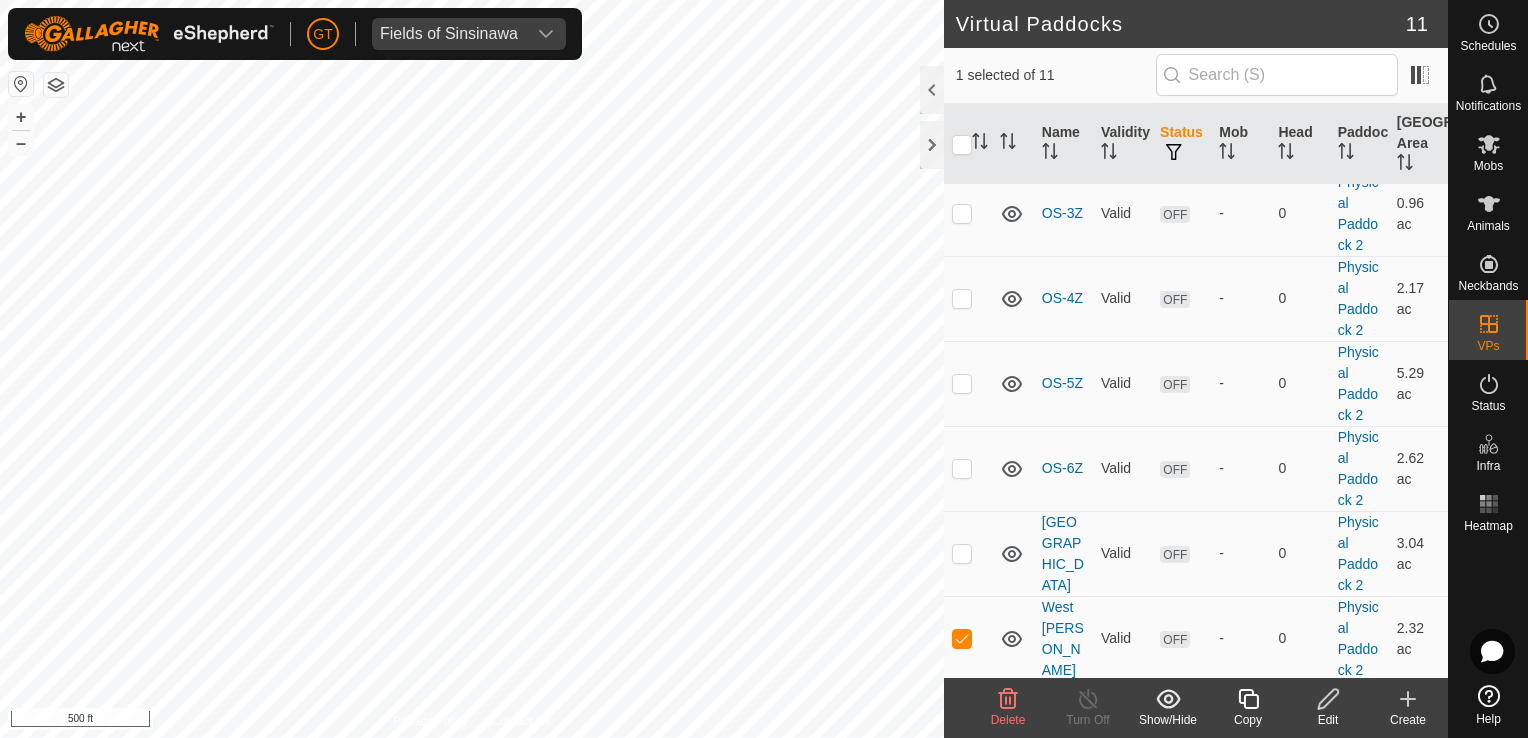 scroll, scrollTop: 500, scrollLeft: 0, axis: vertical 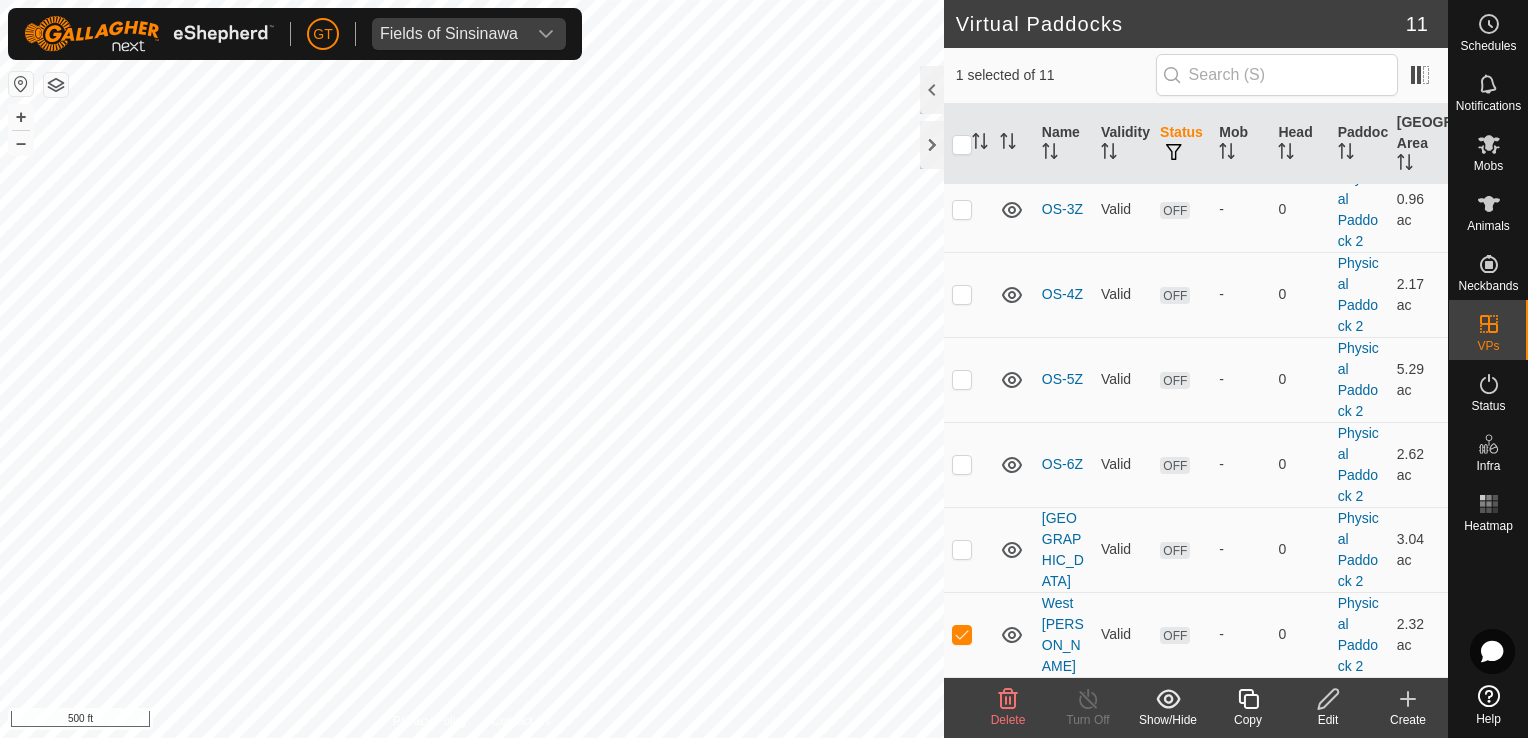 checkbox on "true" 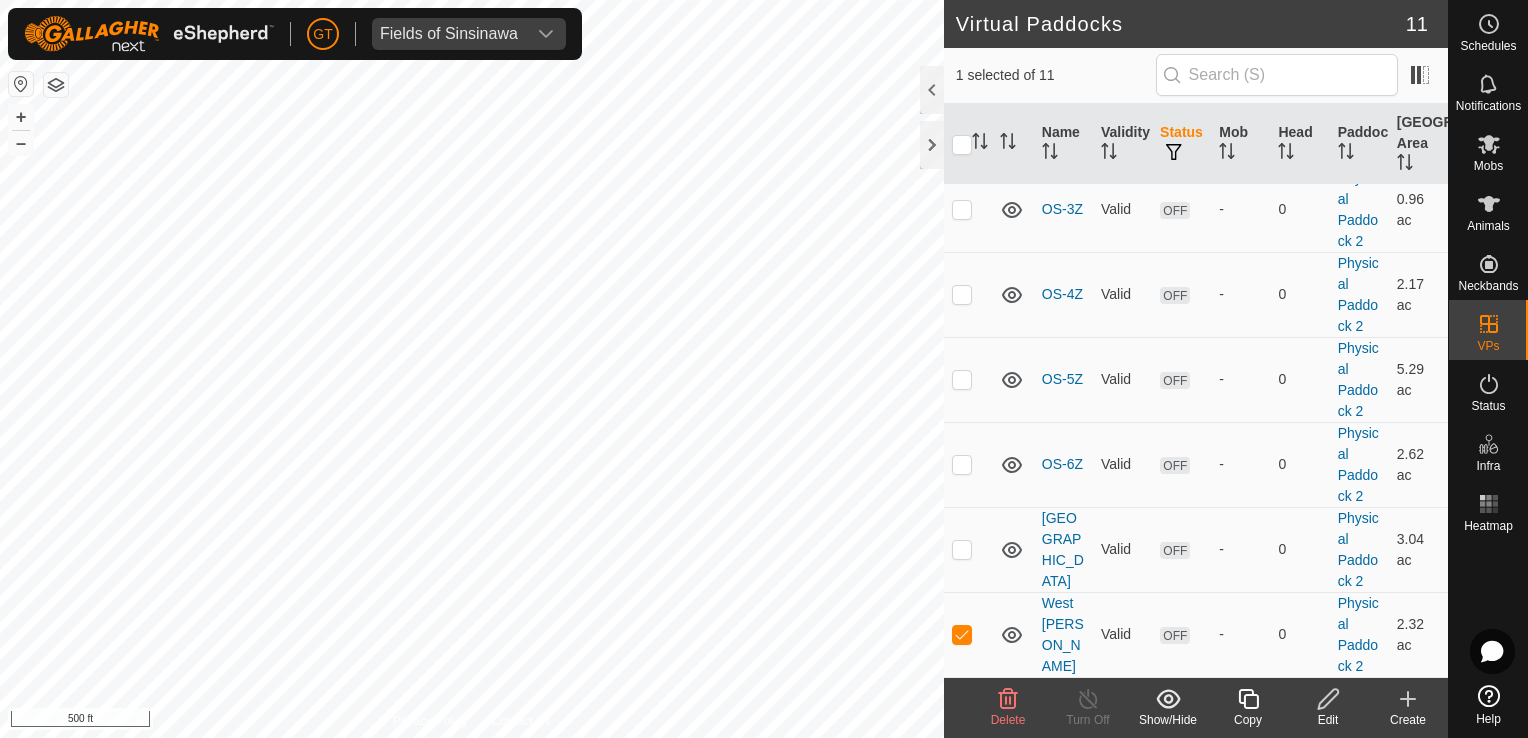 checkbox on "false" 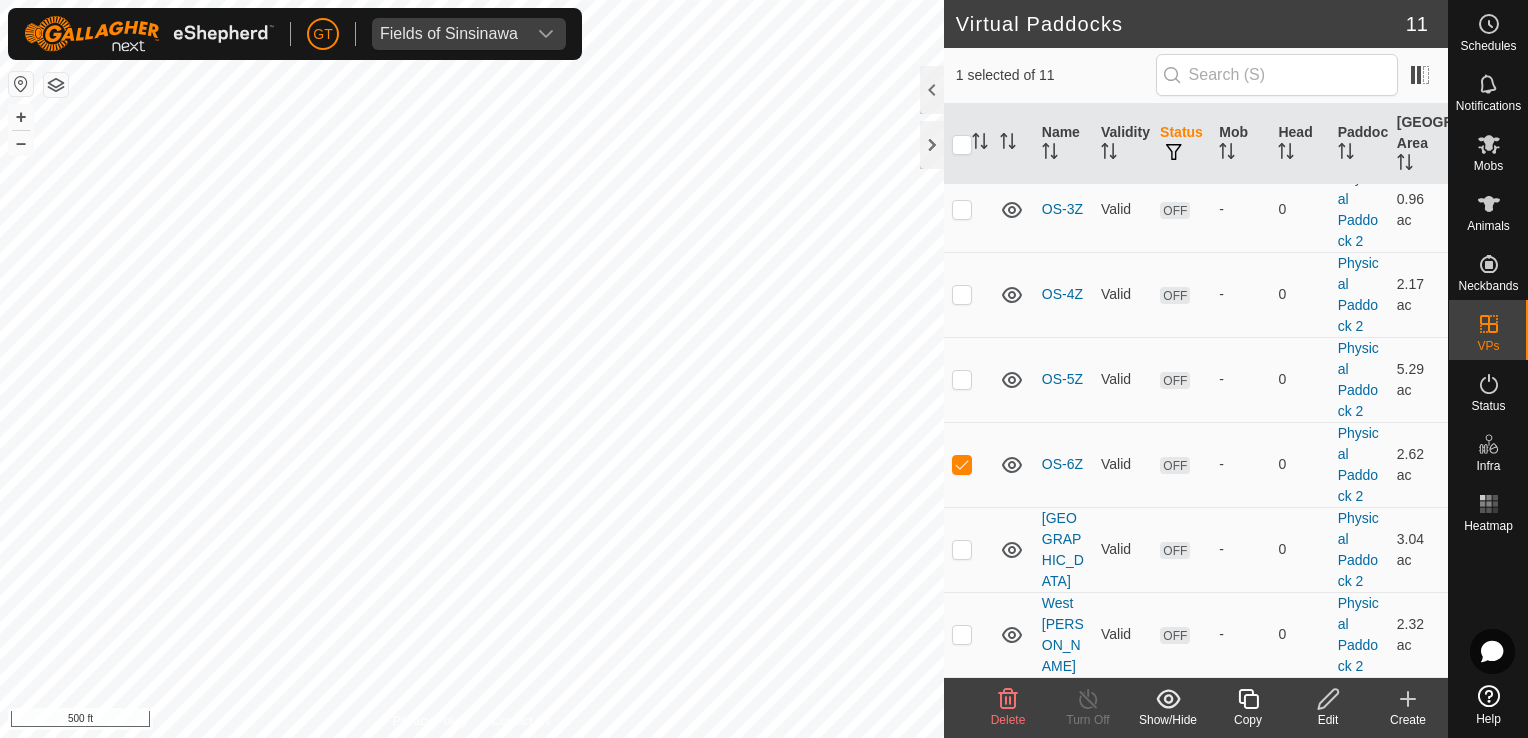 checkbox on "true" 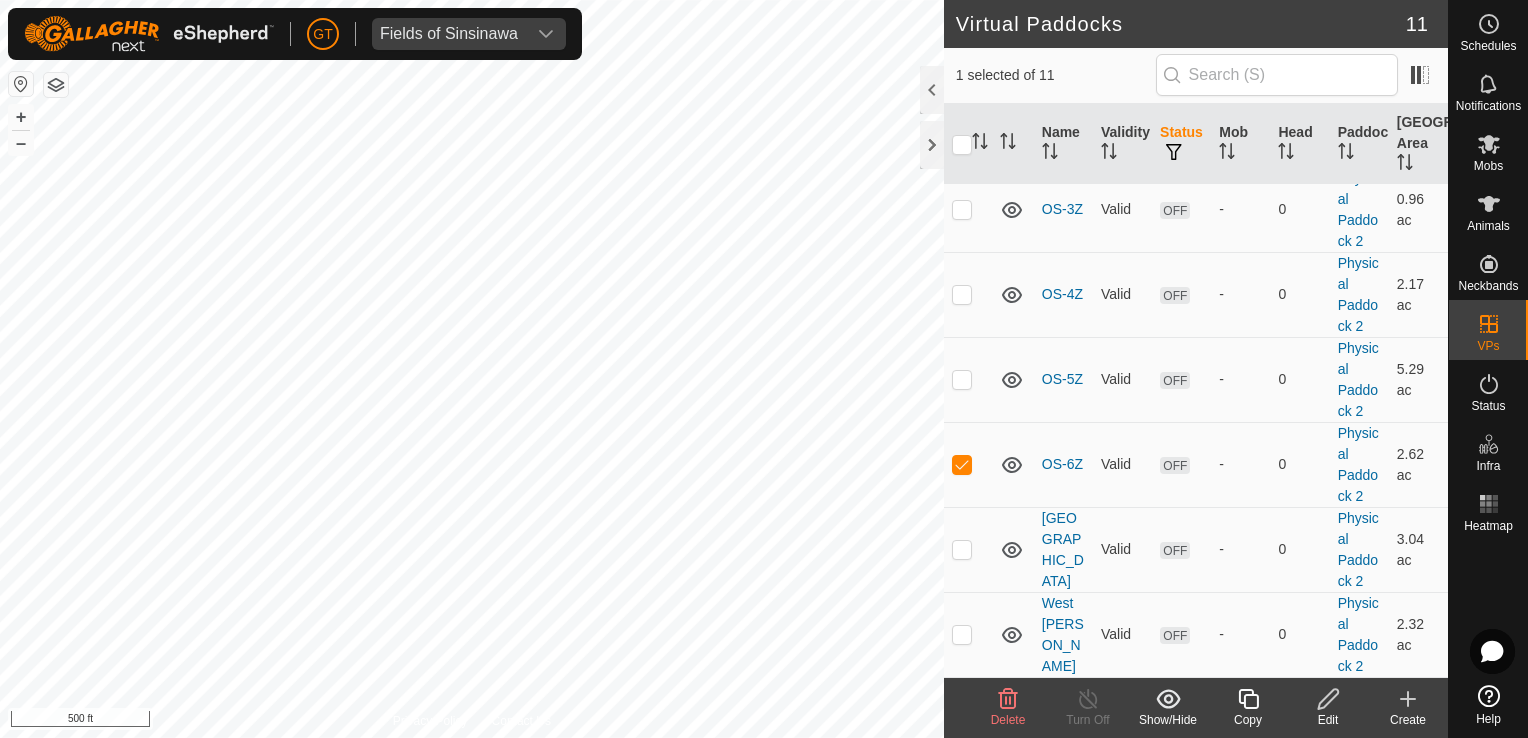 checkbox on "false" 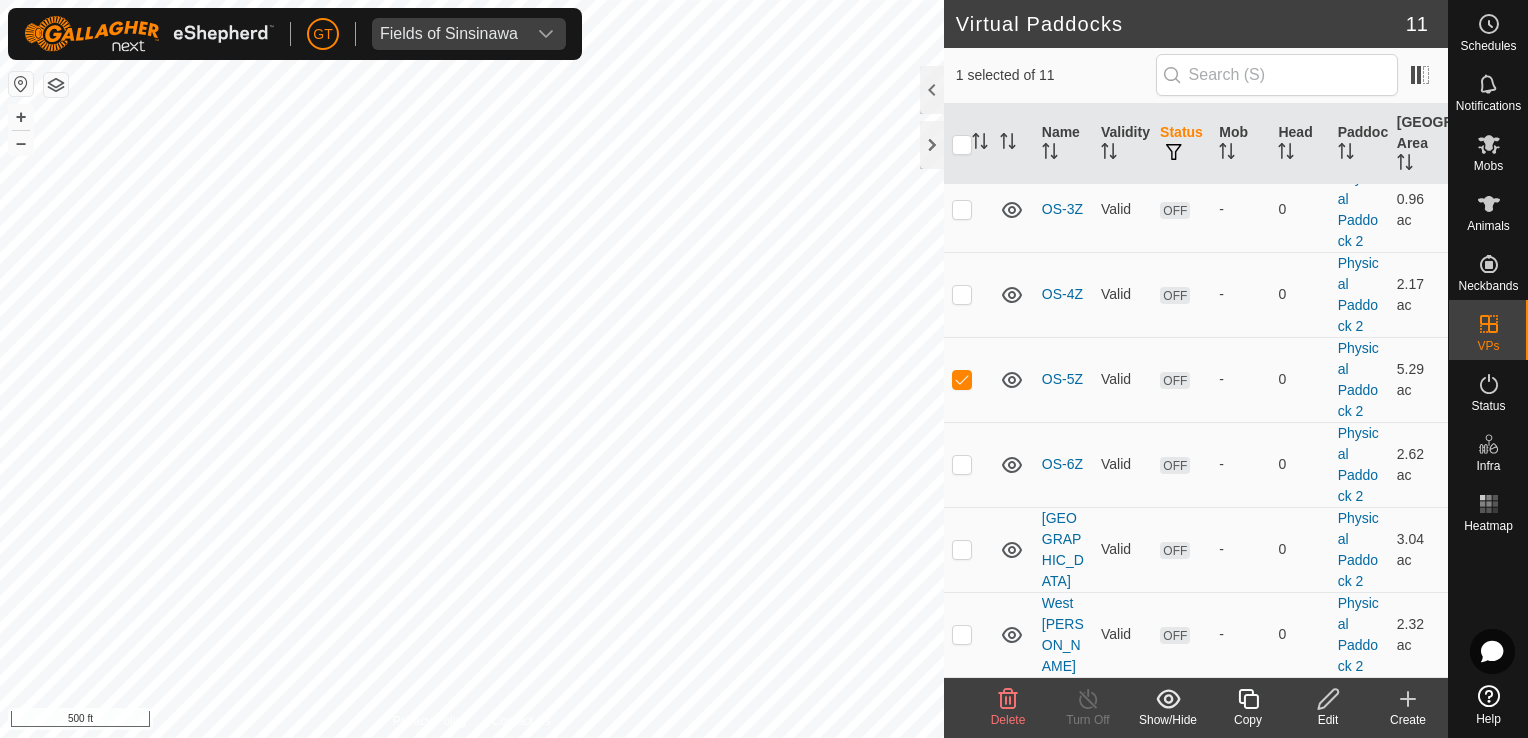 checkbox on "true" 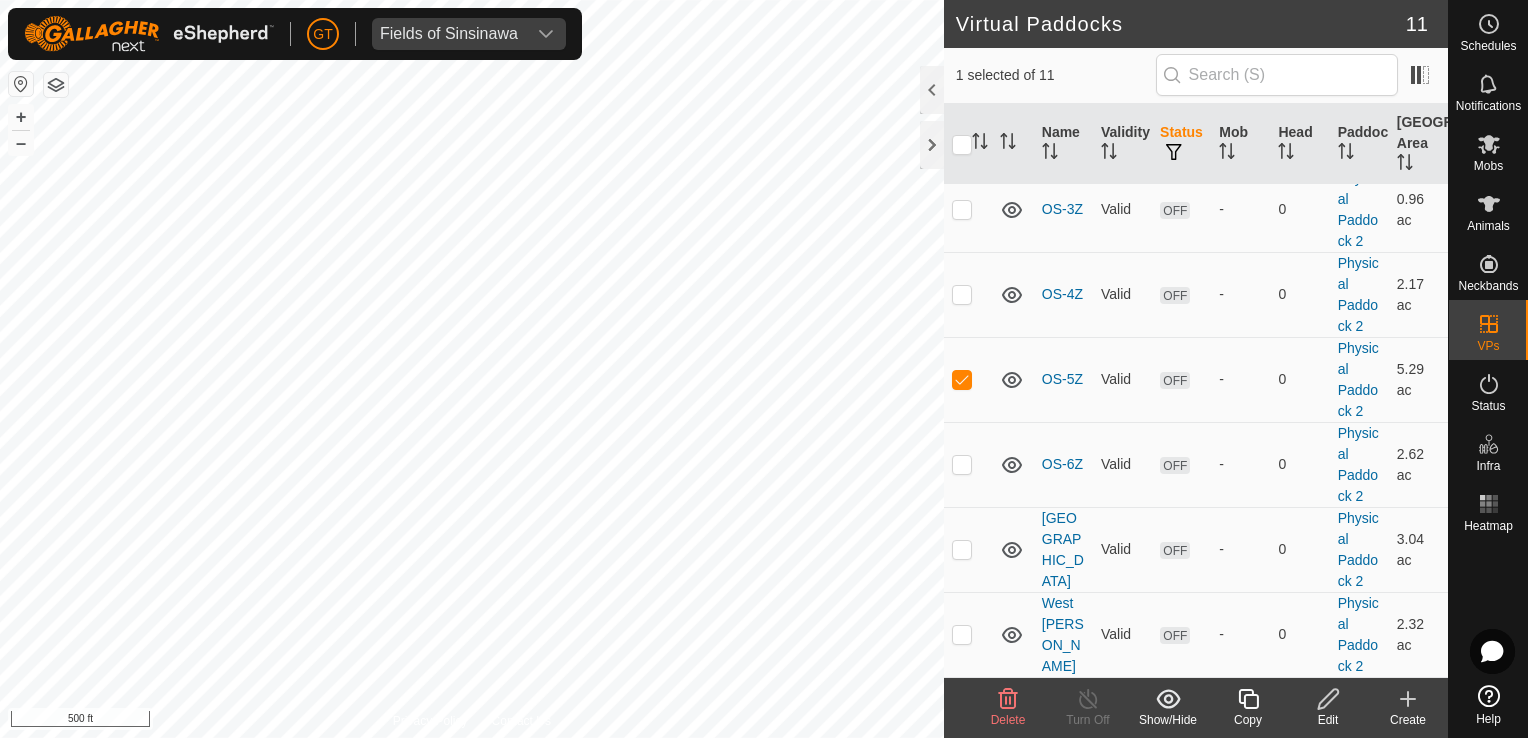 checkbox on "false" 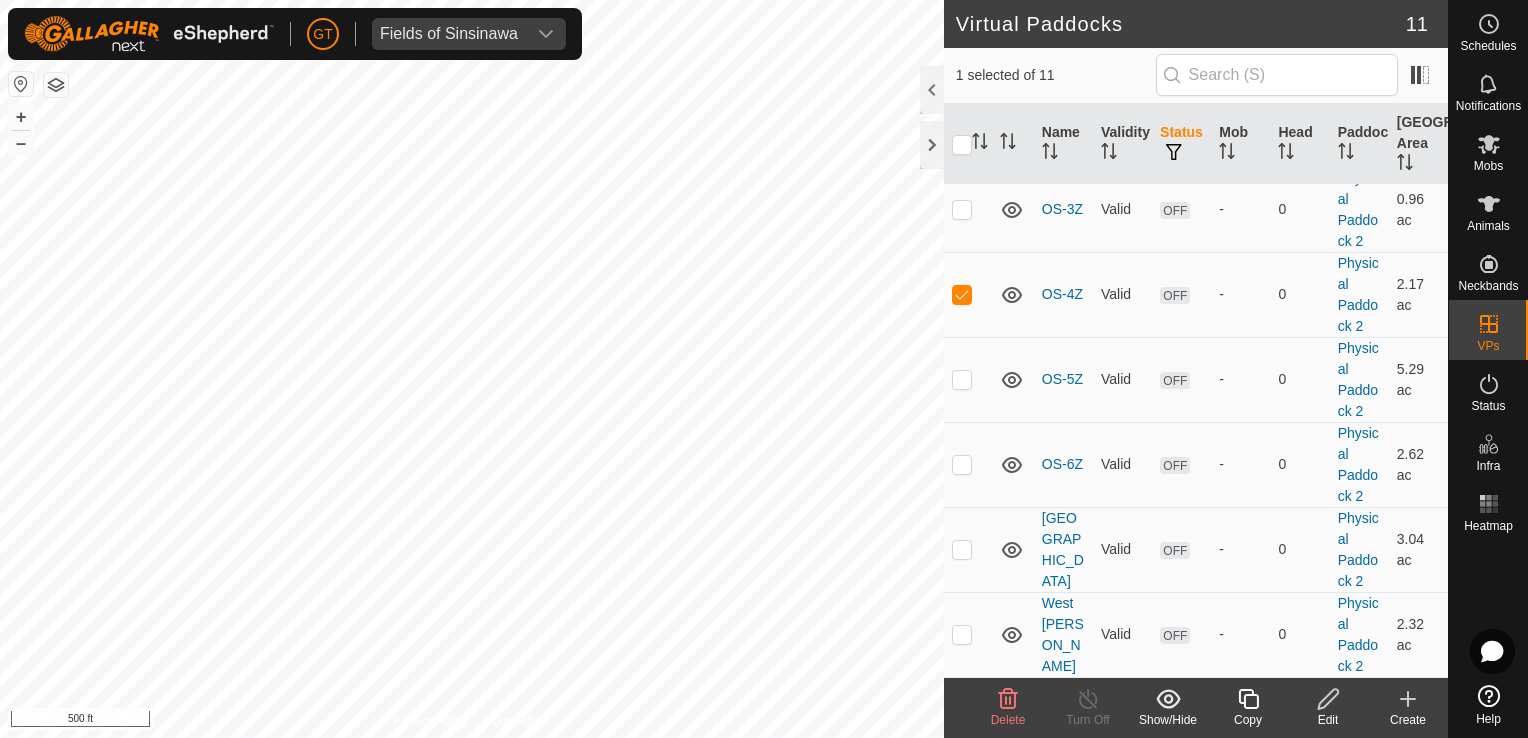 checkbox on "true" 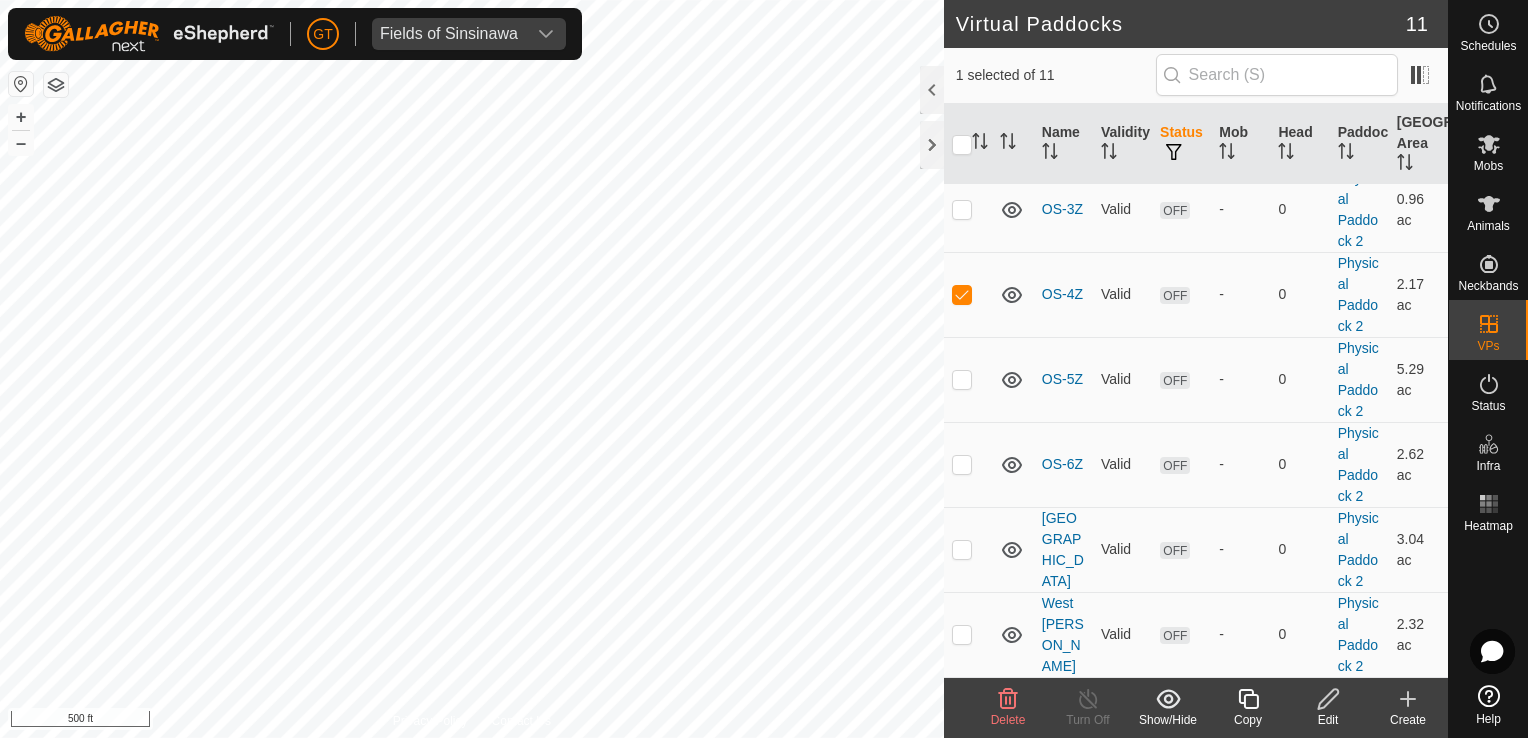 checkbox on "false" 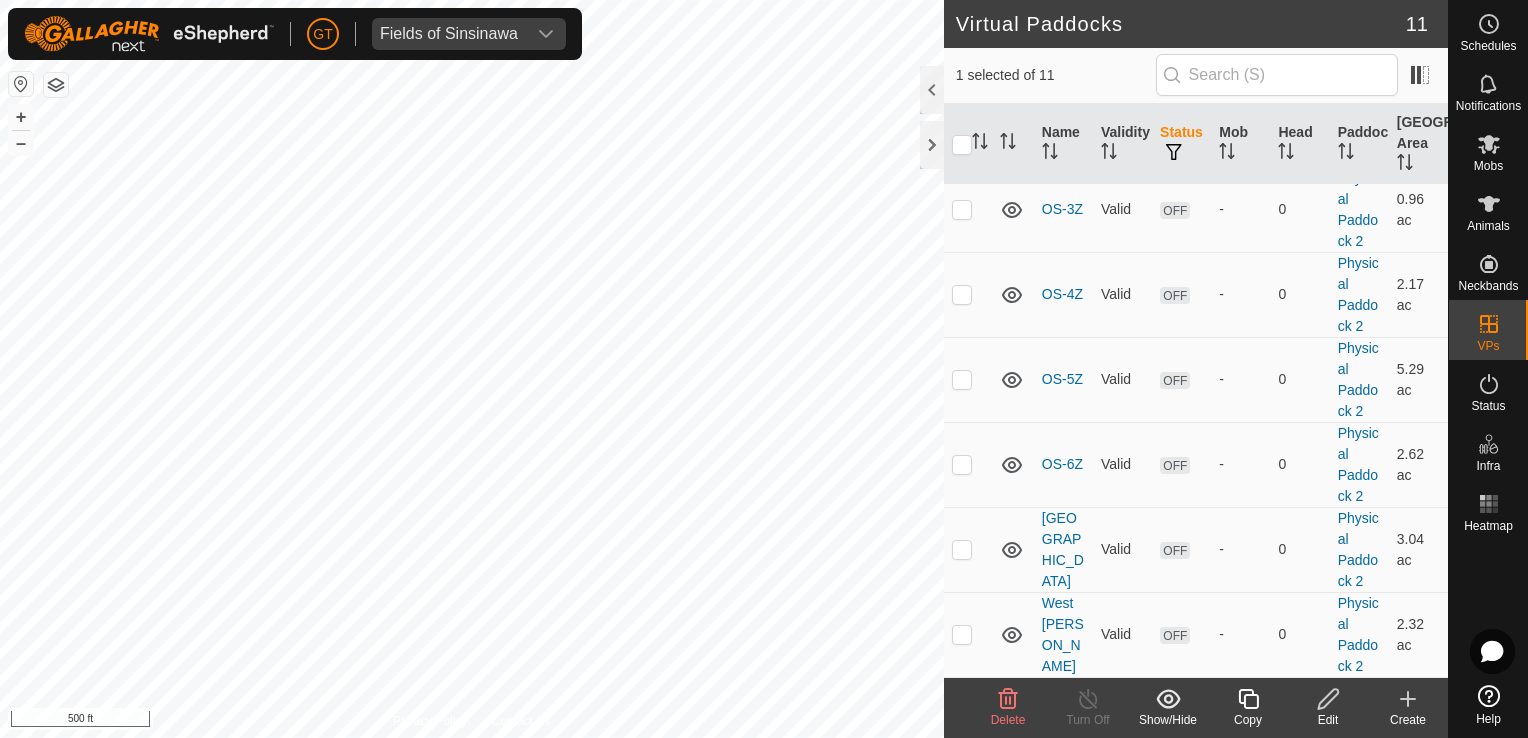 checkbox on "true" 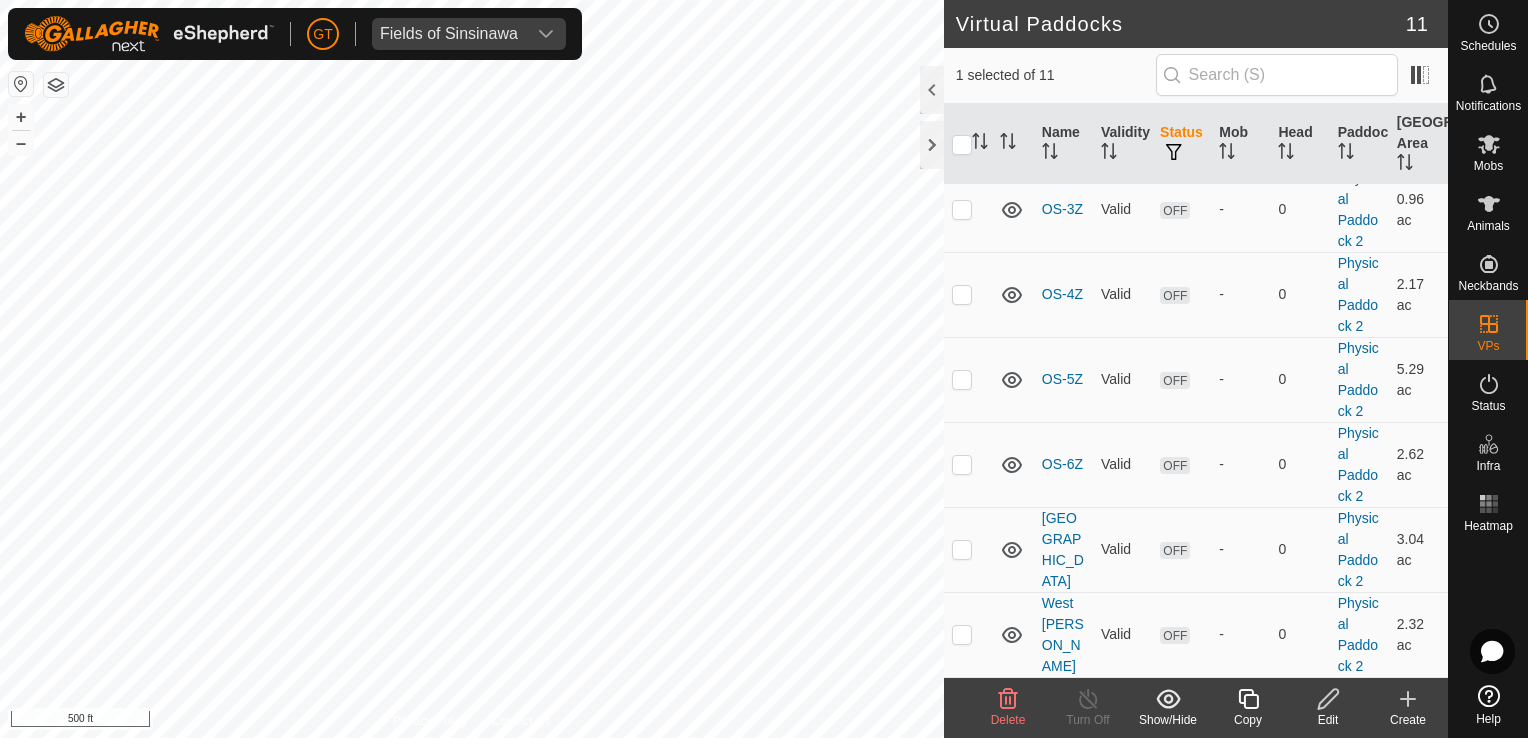 checkbox on "false" 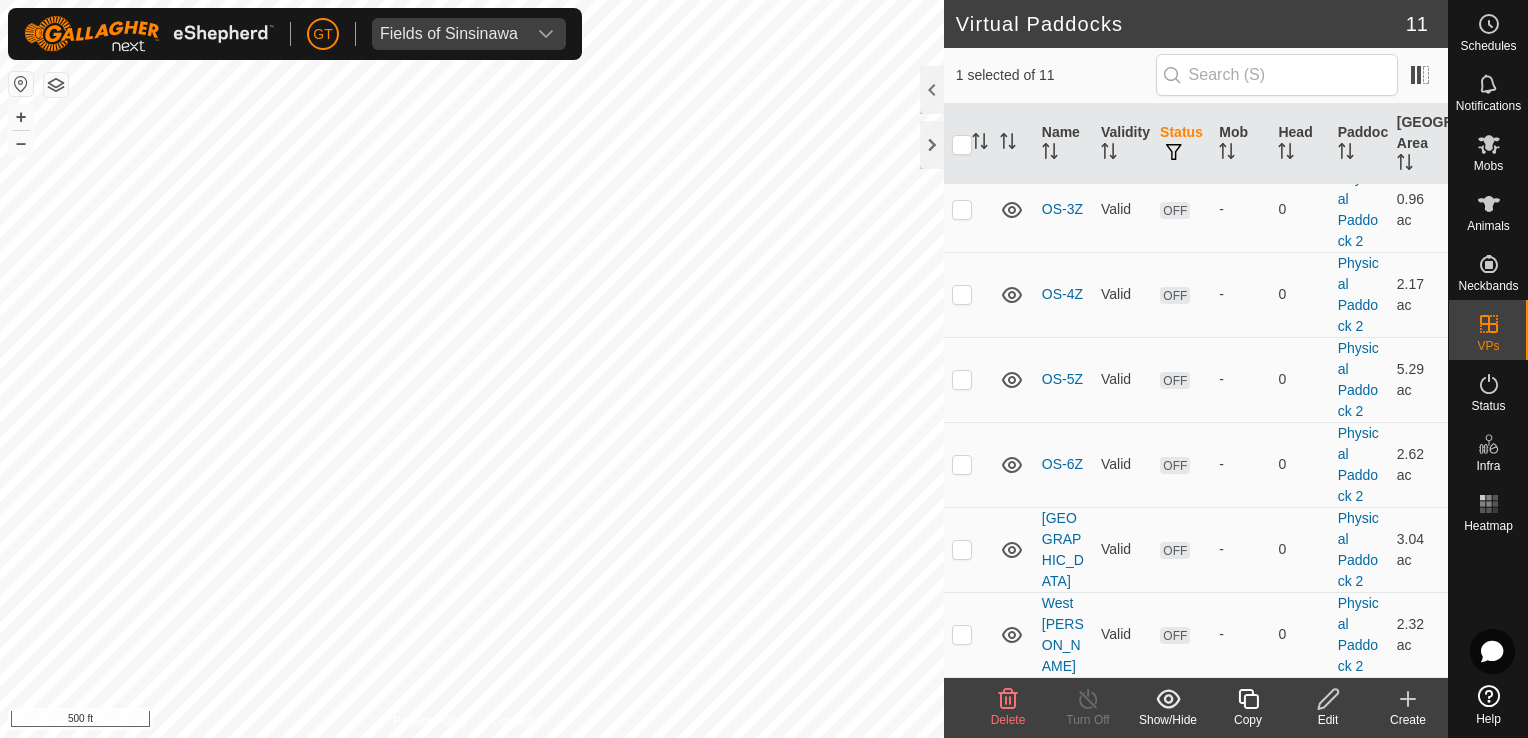 checkbox on "false" 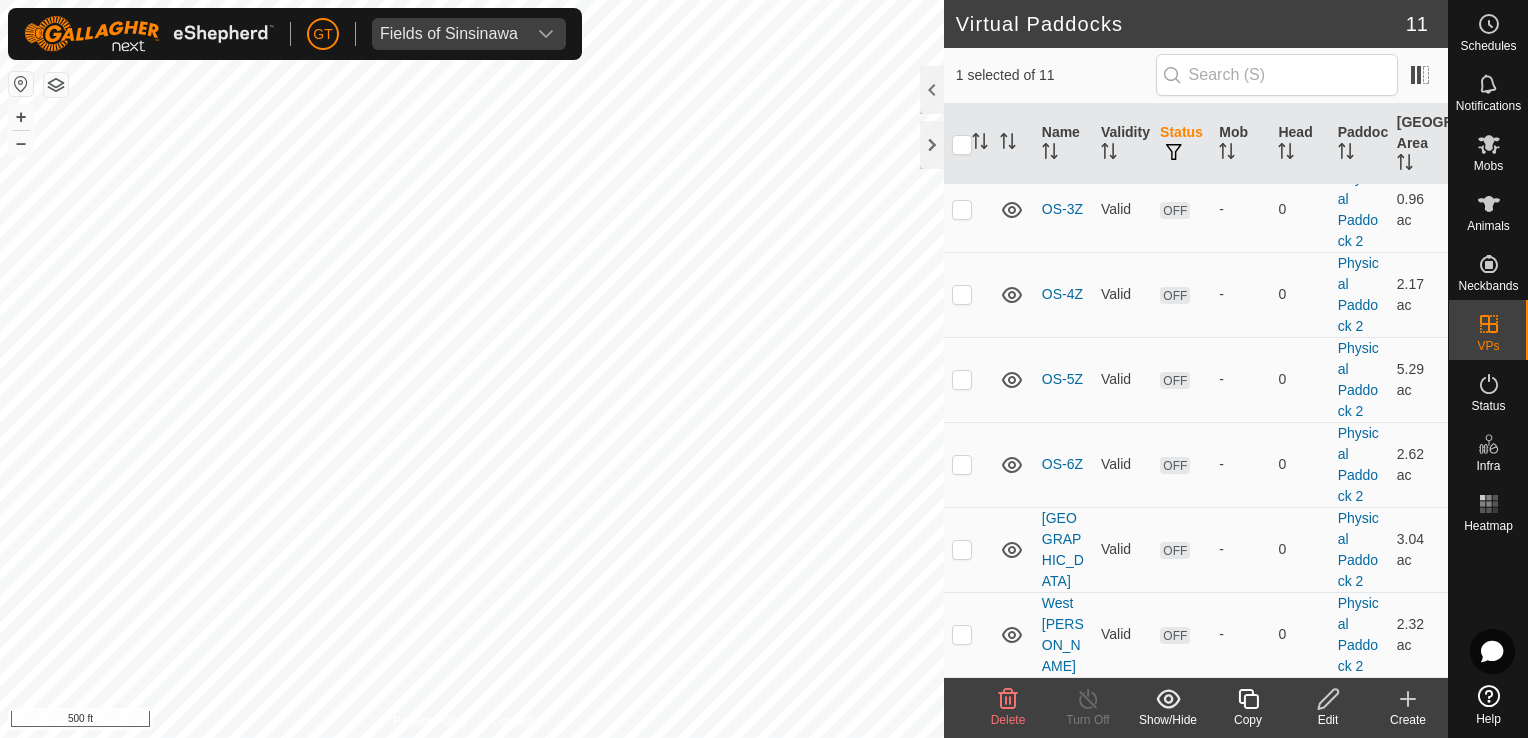 checkbox on "true" 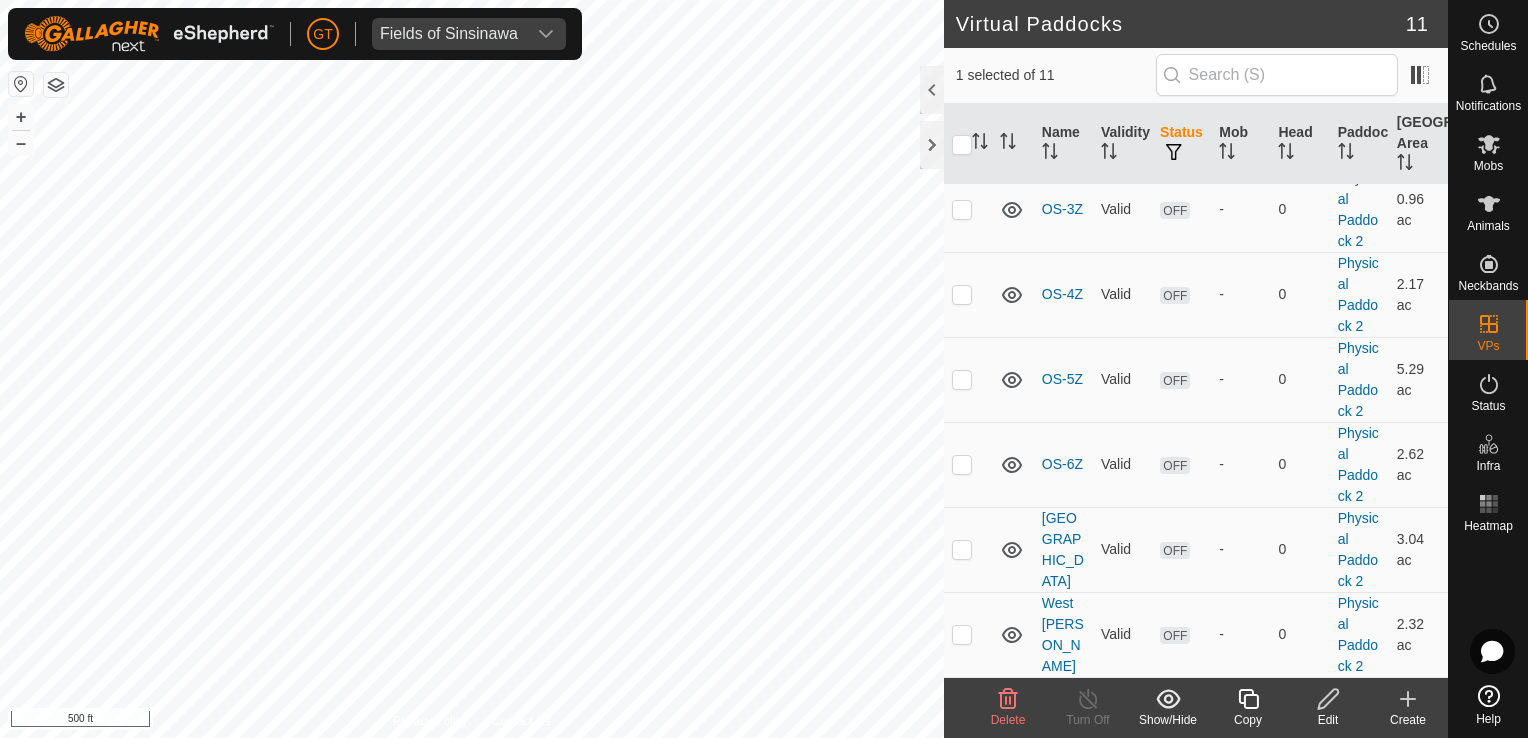 checkbox on "true" 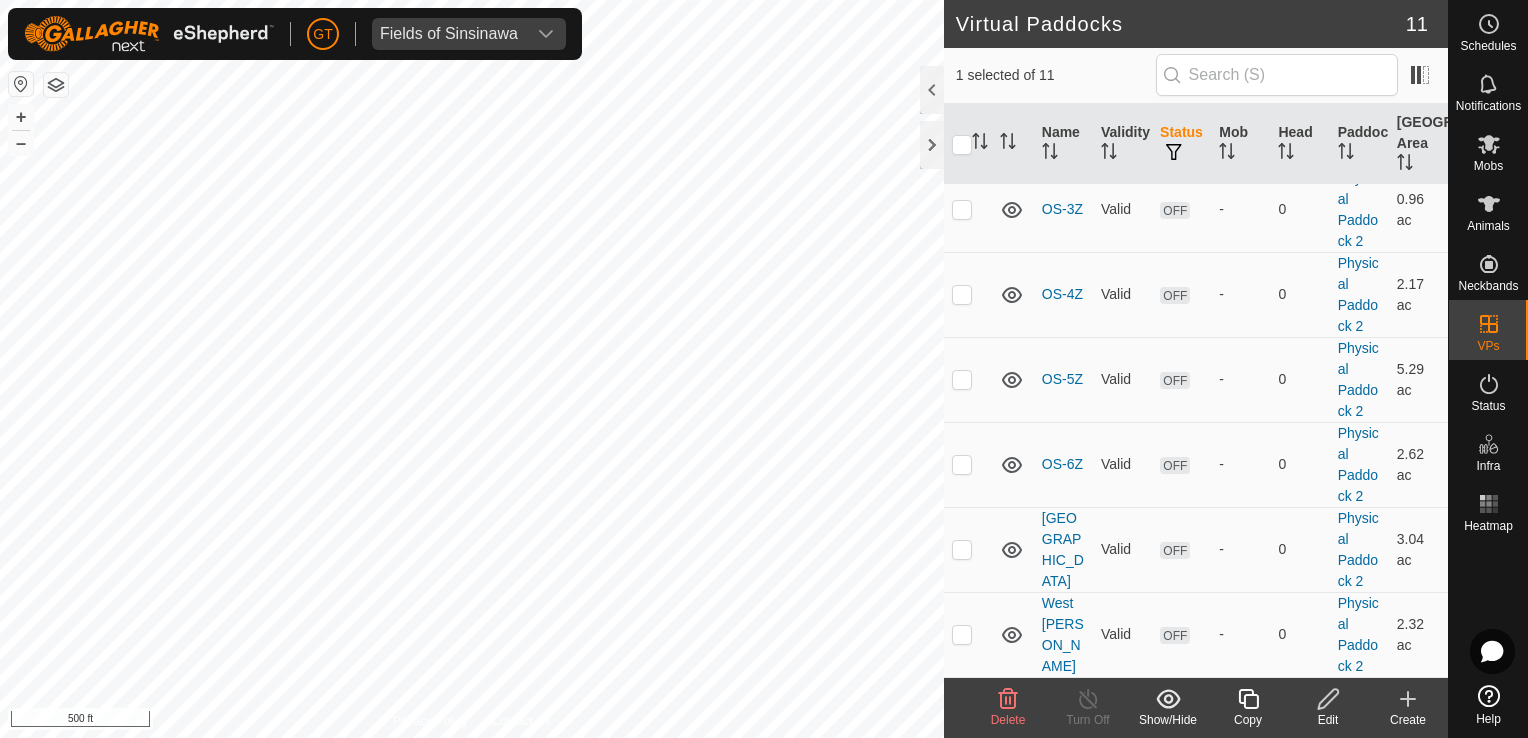 checkbox on "false" 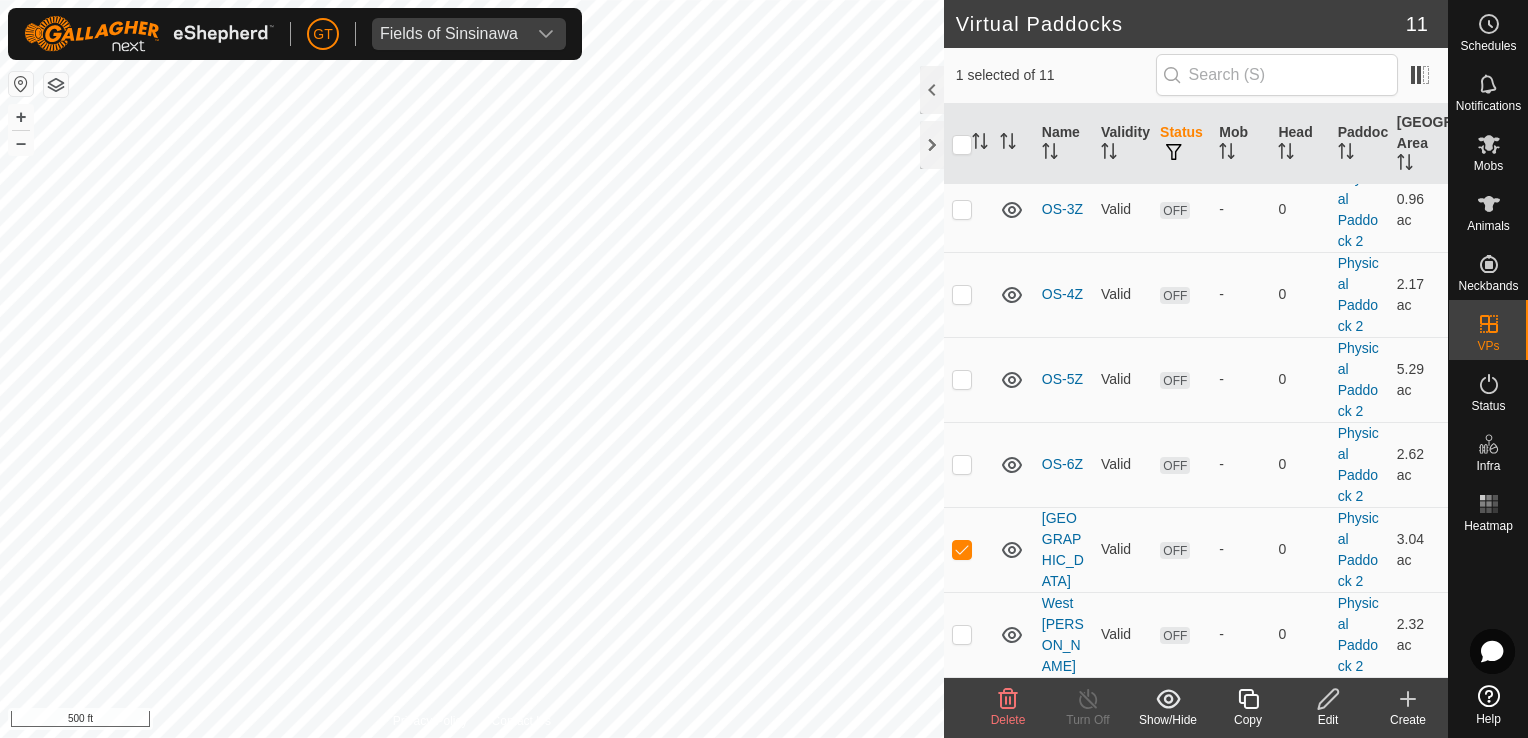 checkbox on "true" 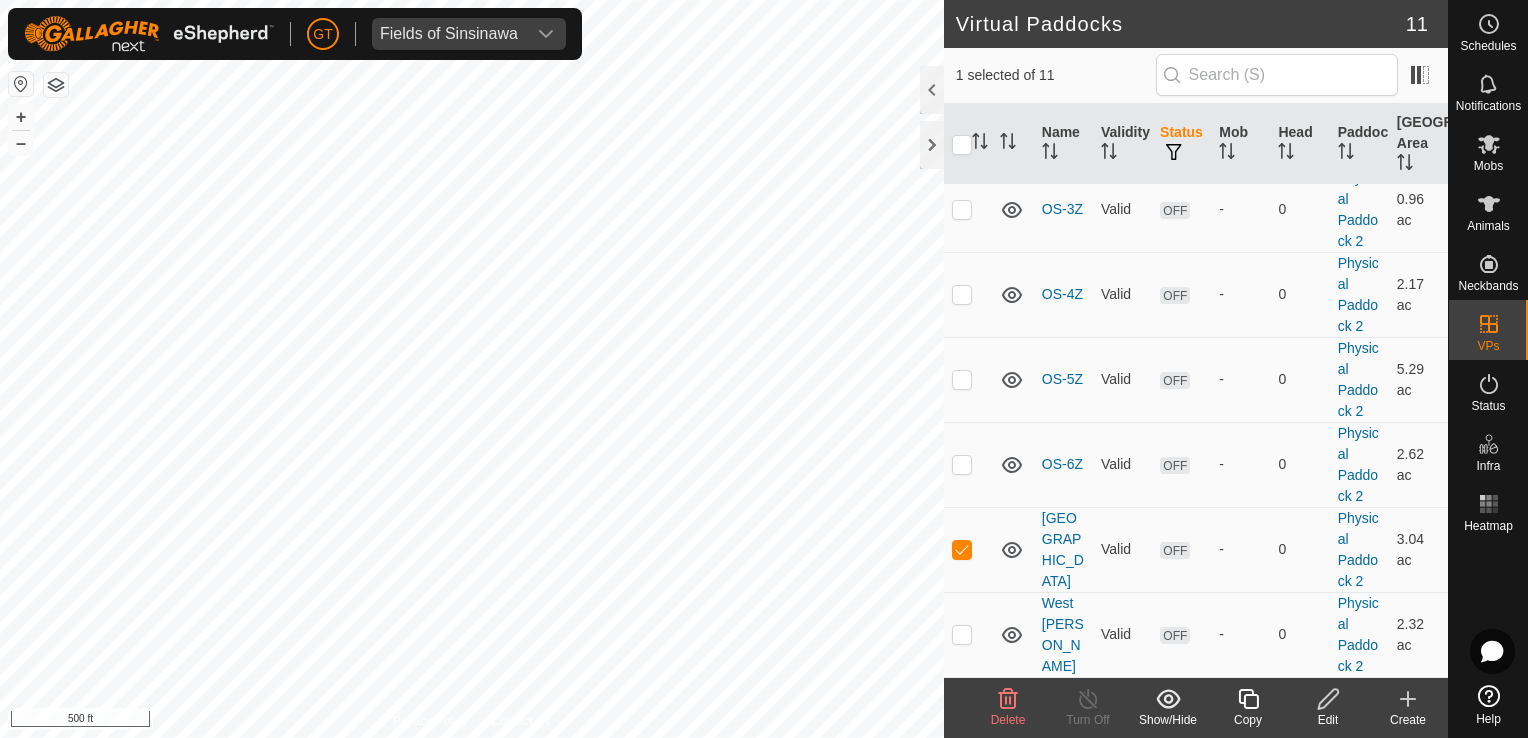 checkbox on "false" 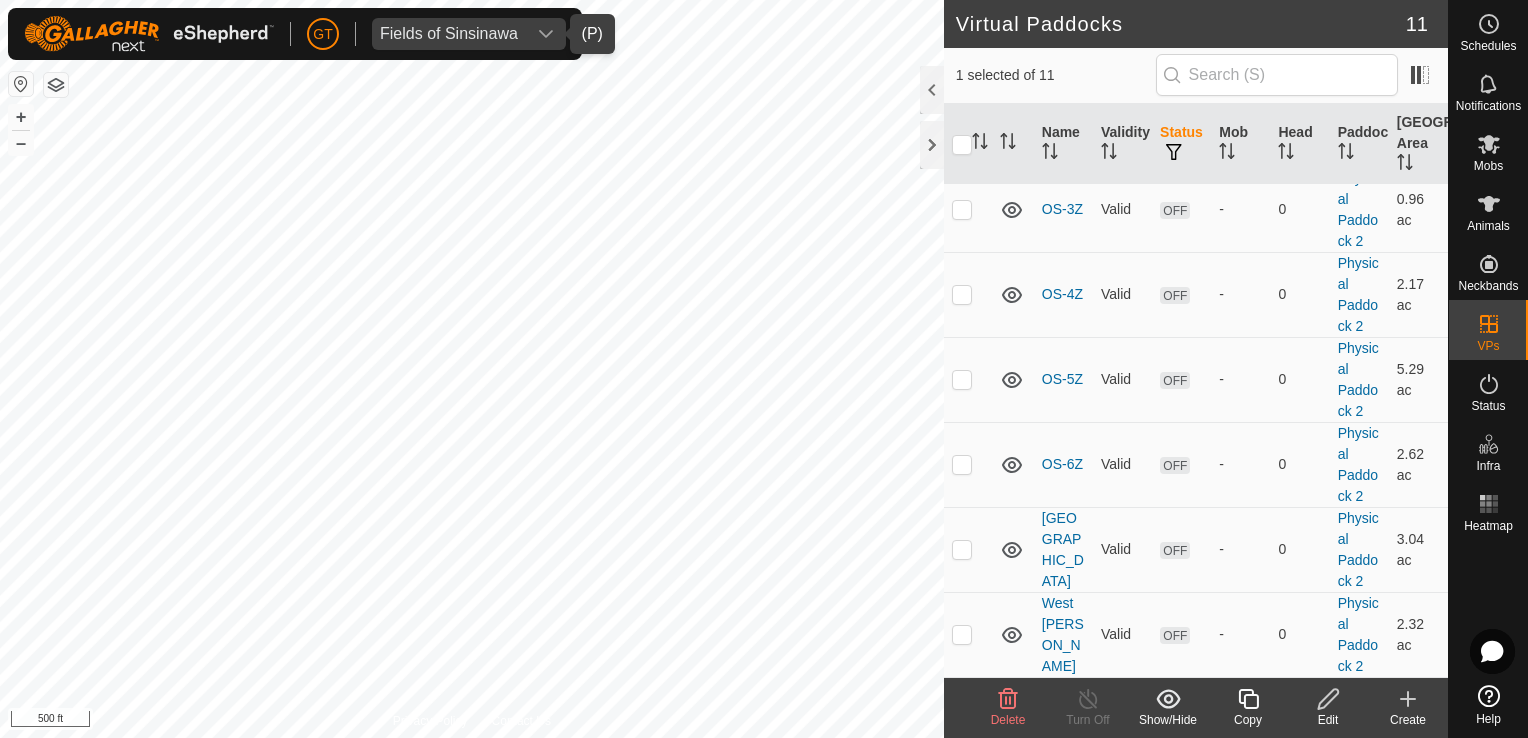 click 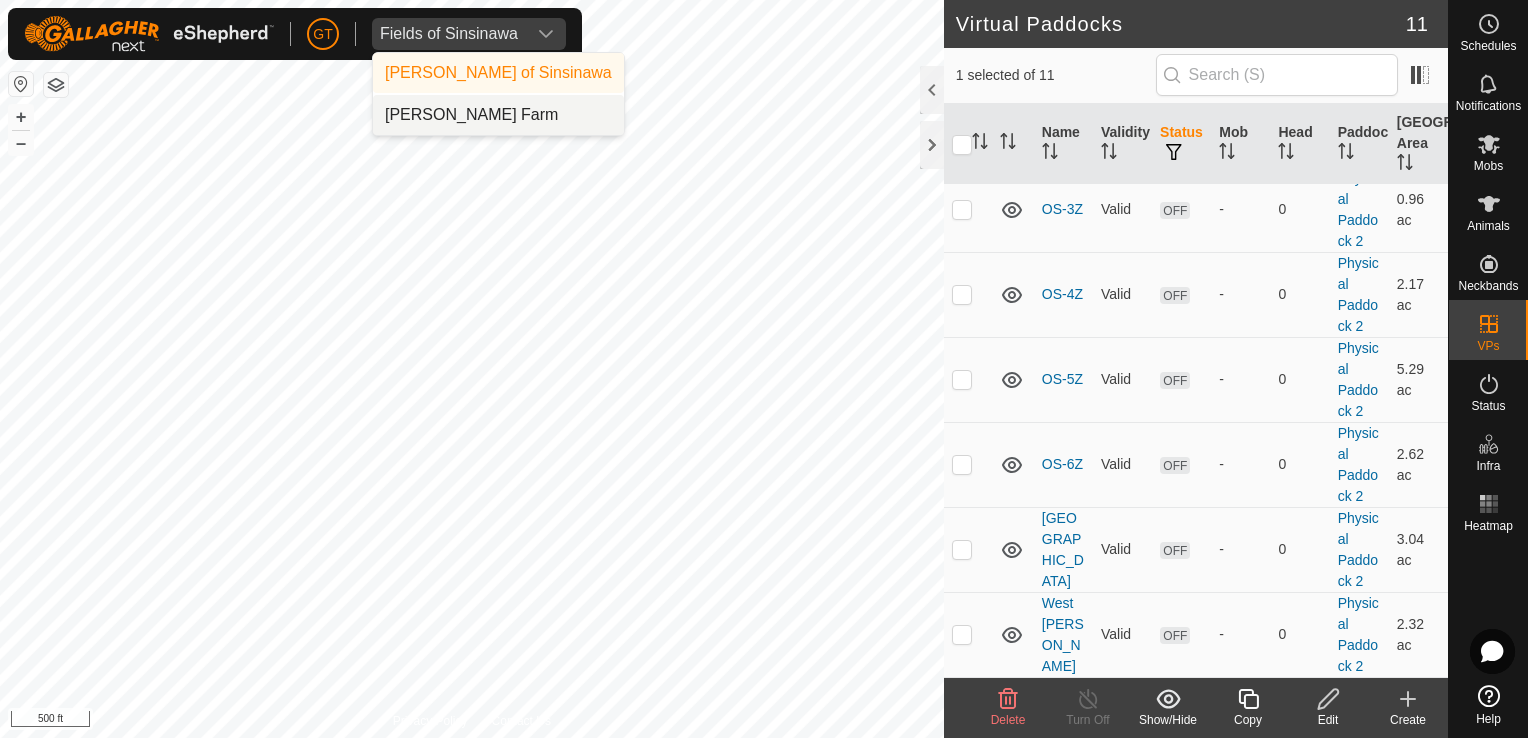 click on "[PERSON_NAME] Farm" at bounding box center [498, 115] 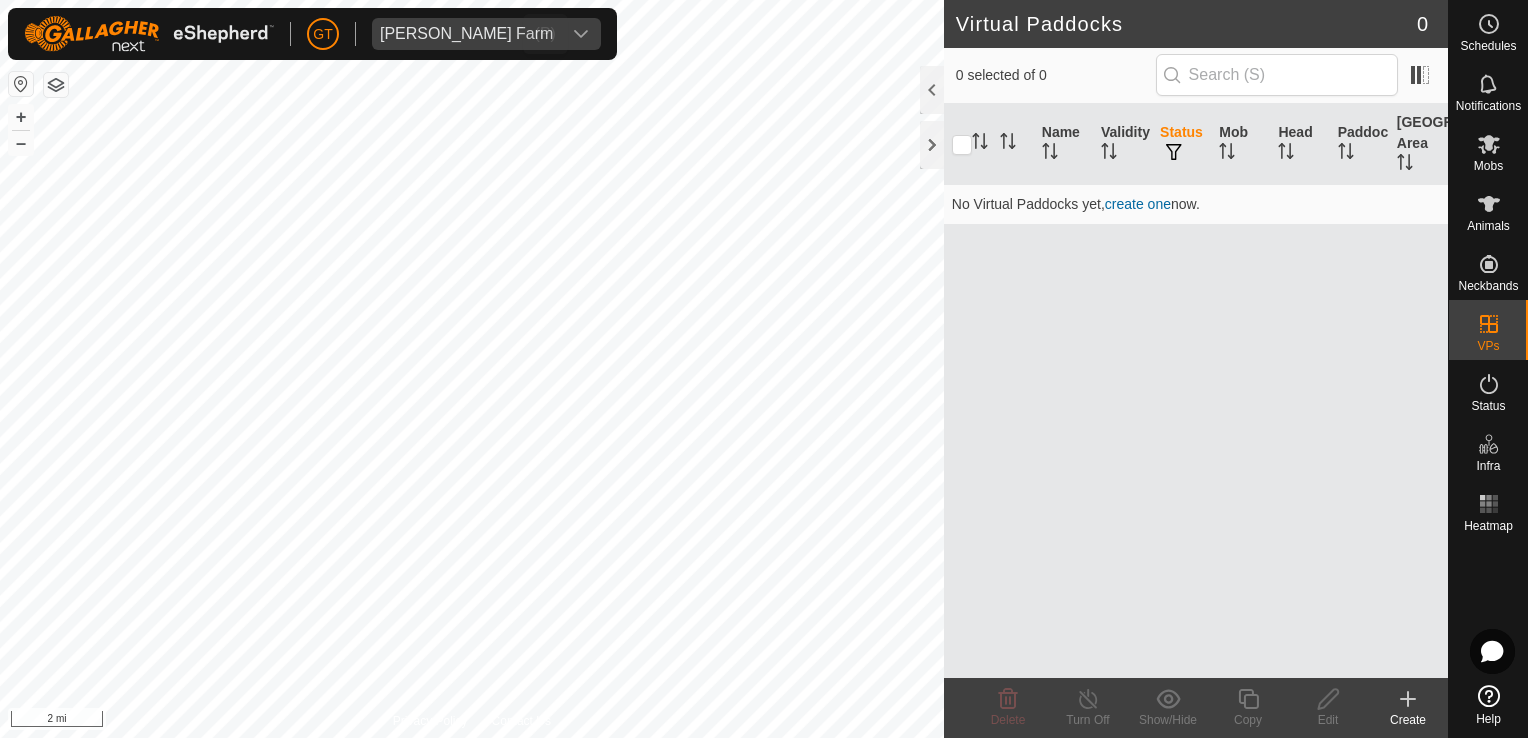 scroll, scrollTop: 0, scrollLeft: 0, axis: both 